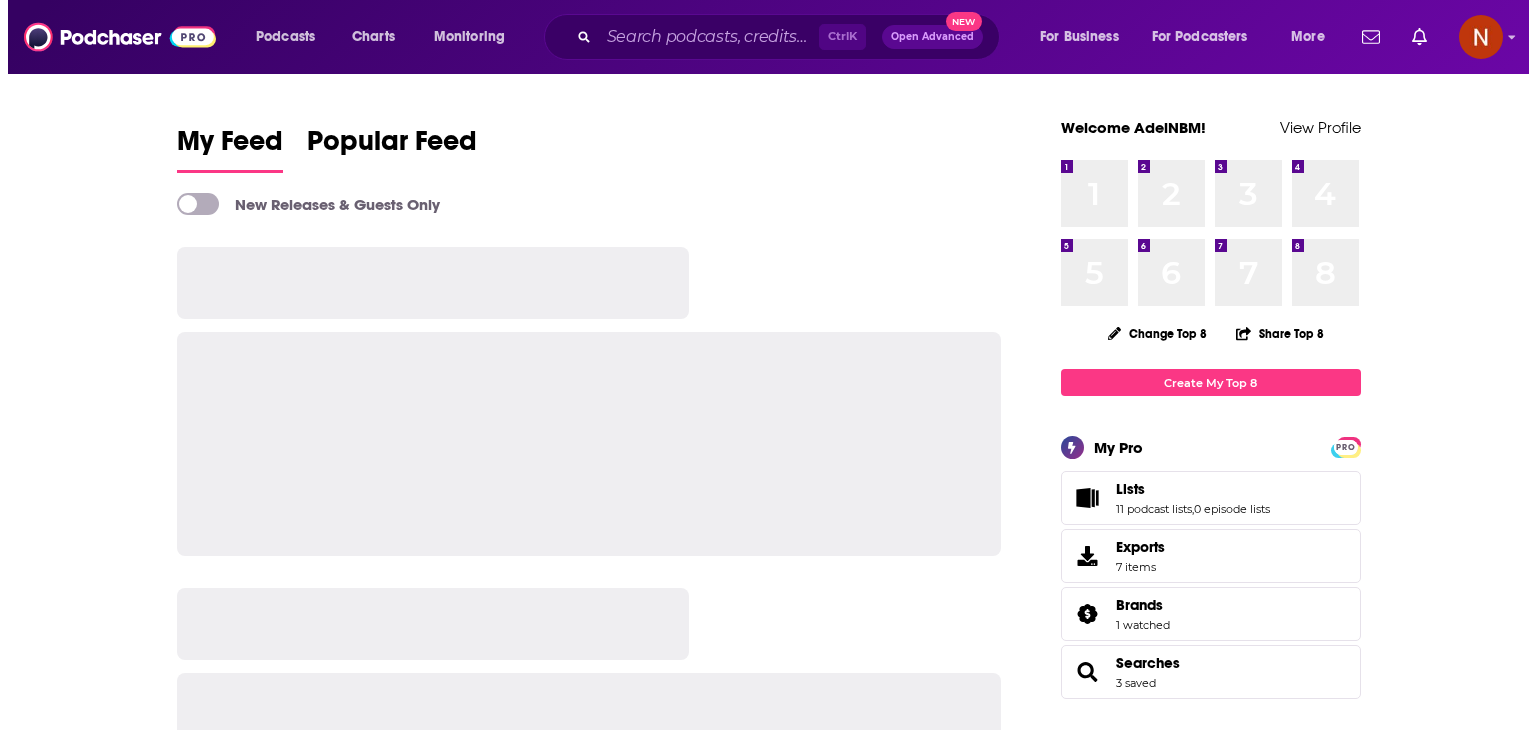 scroll, scrollTop: 0, scrollLeft: 0, axis: both 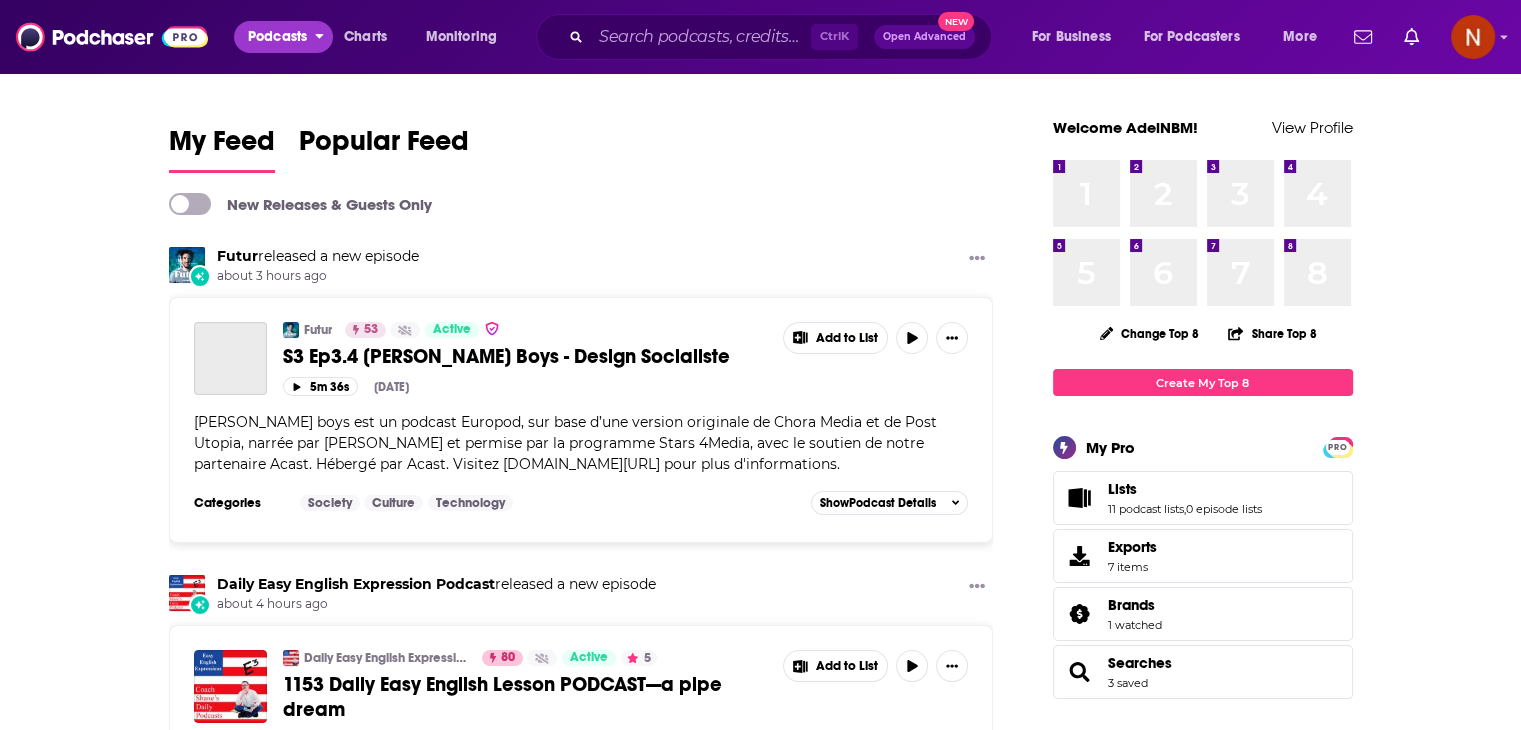 click on "Podcasts" at bounding box center [277, 37] 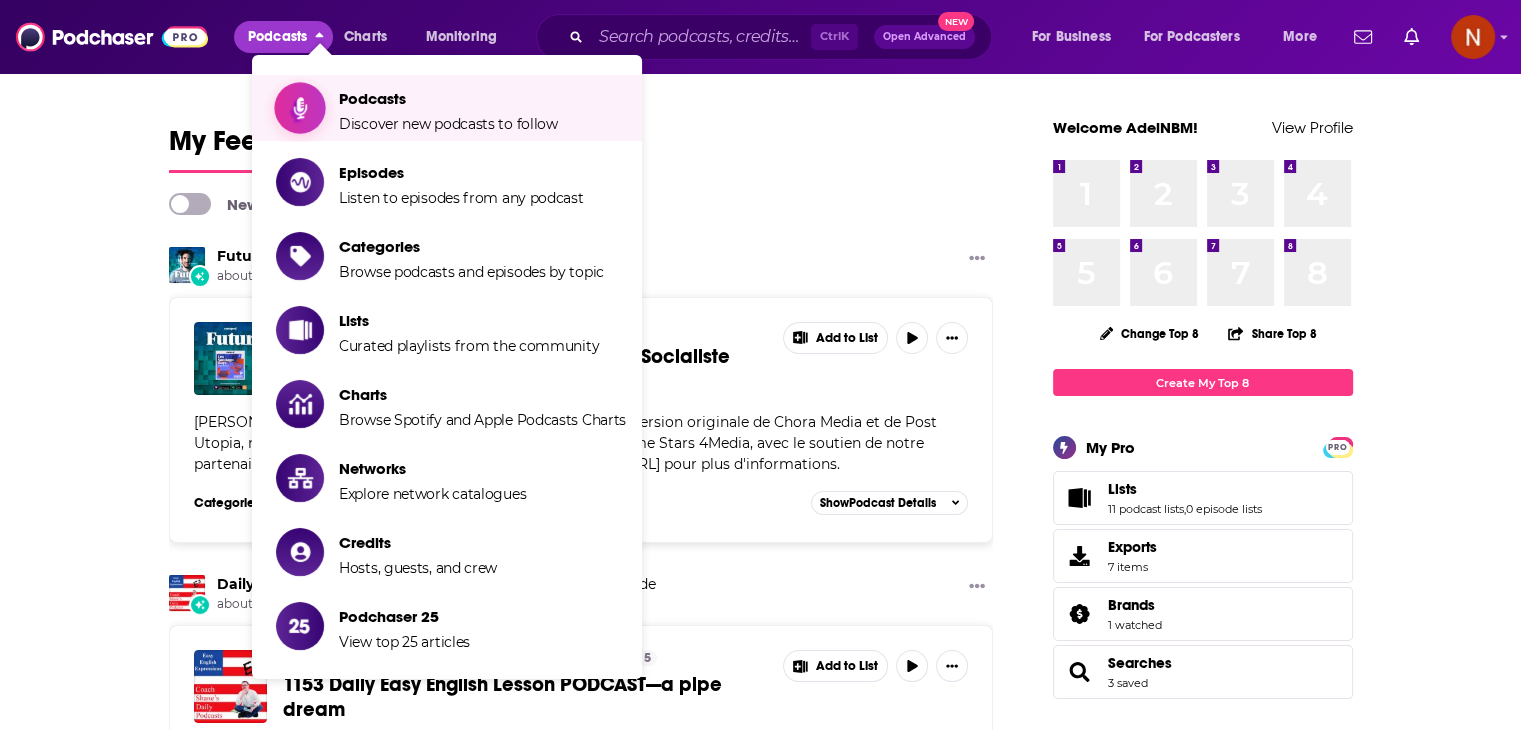 click on "Podcasts" at bounding box center (448, 98) 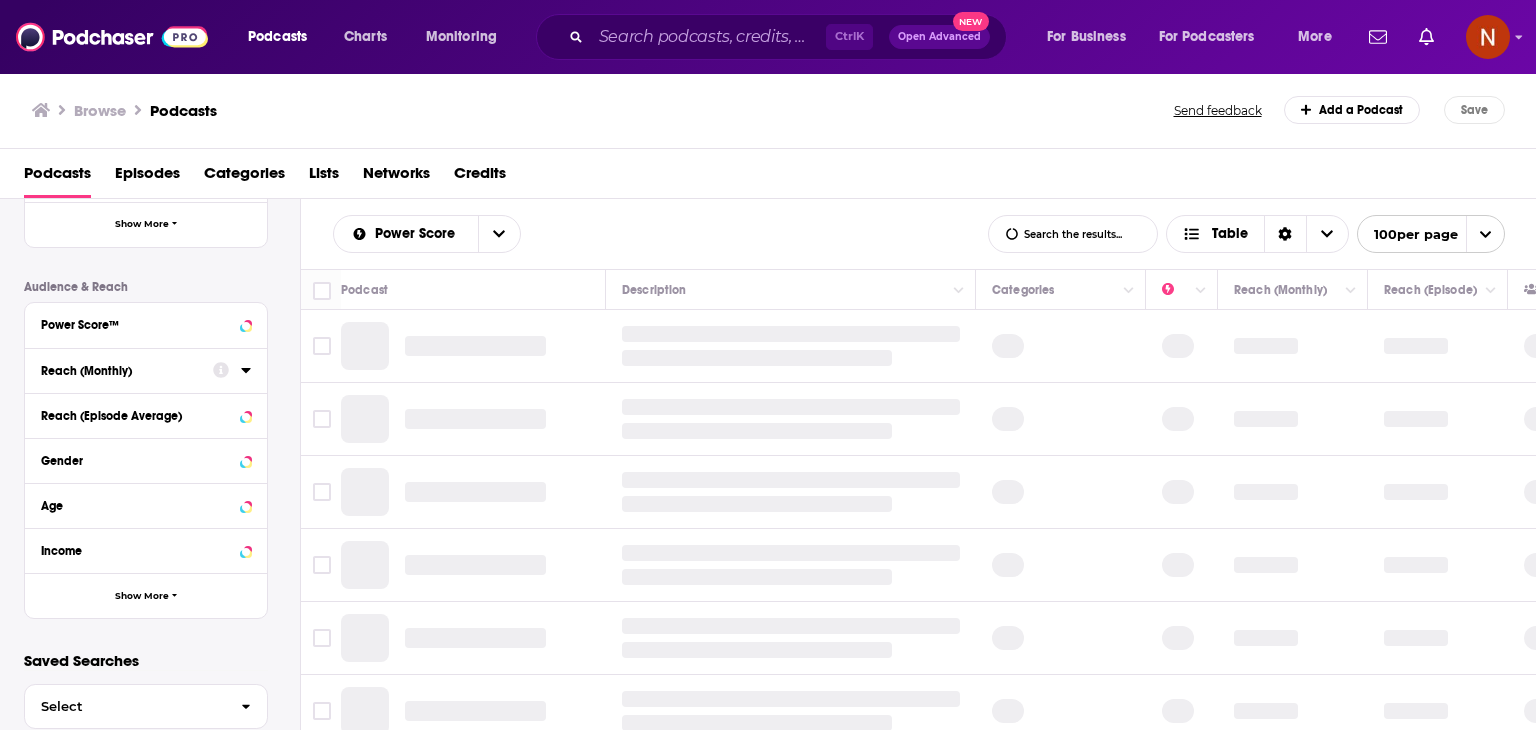 scroll, scrollTop: 481, scrollLeft: 0, axis: vertical 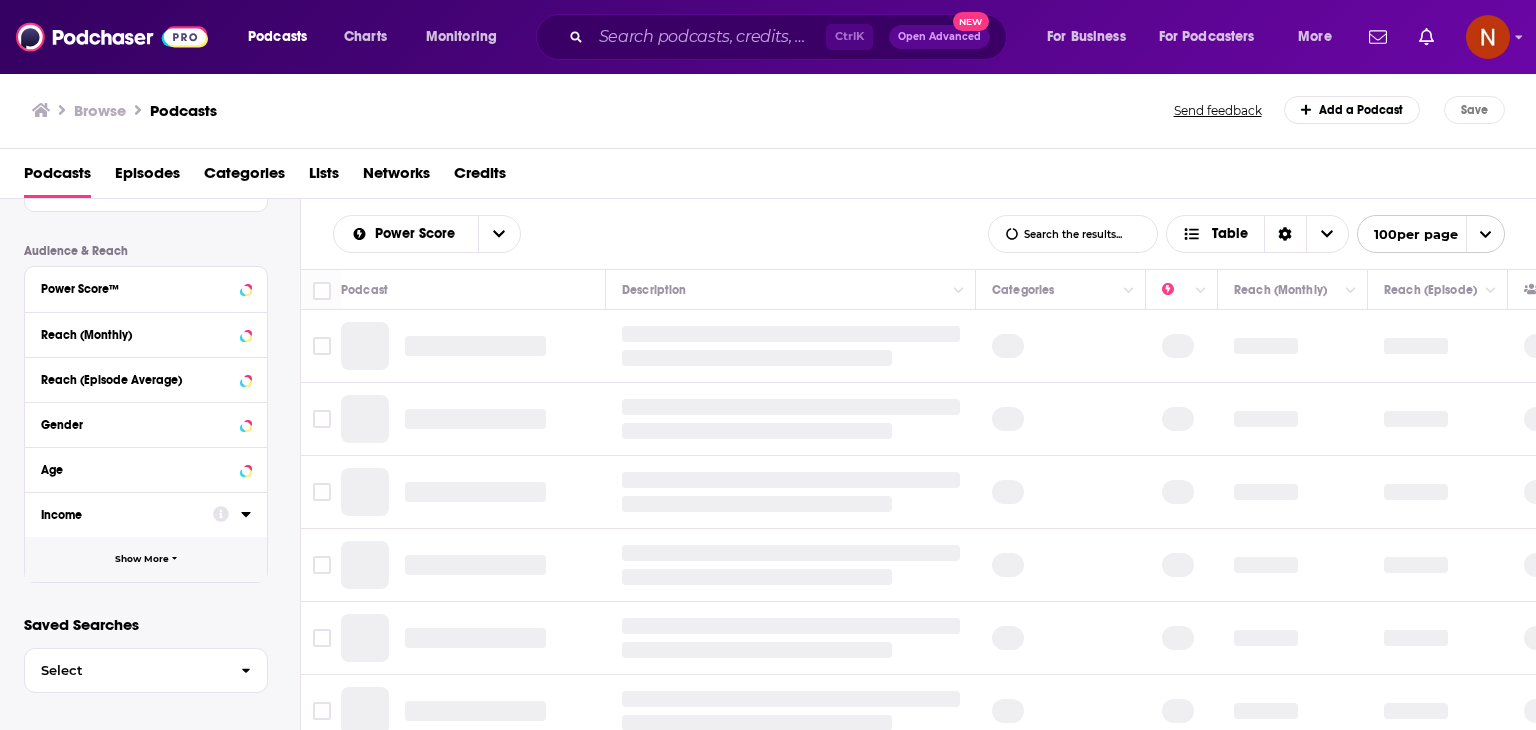 click on "Show More" at bounding box center [142, 559] 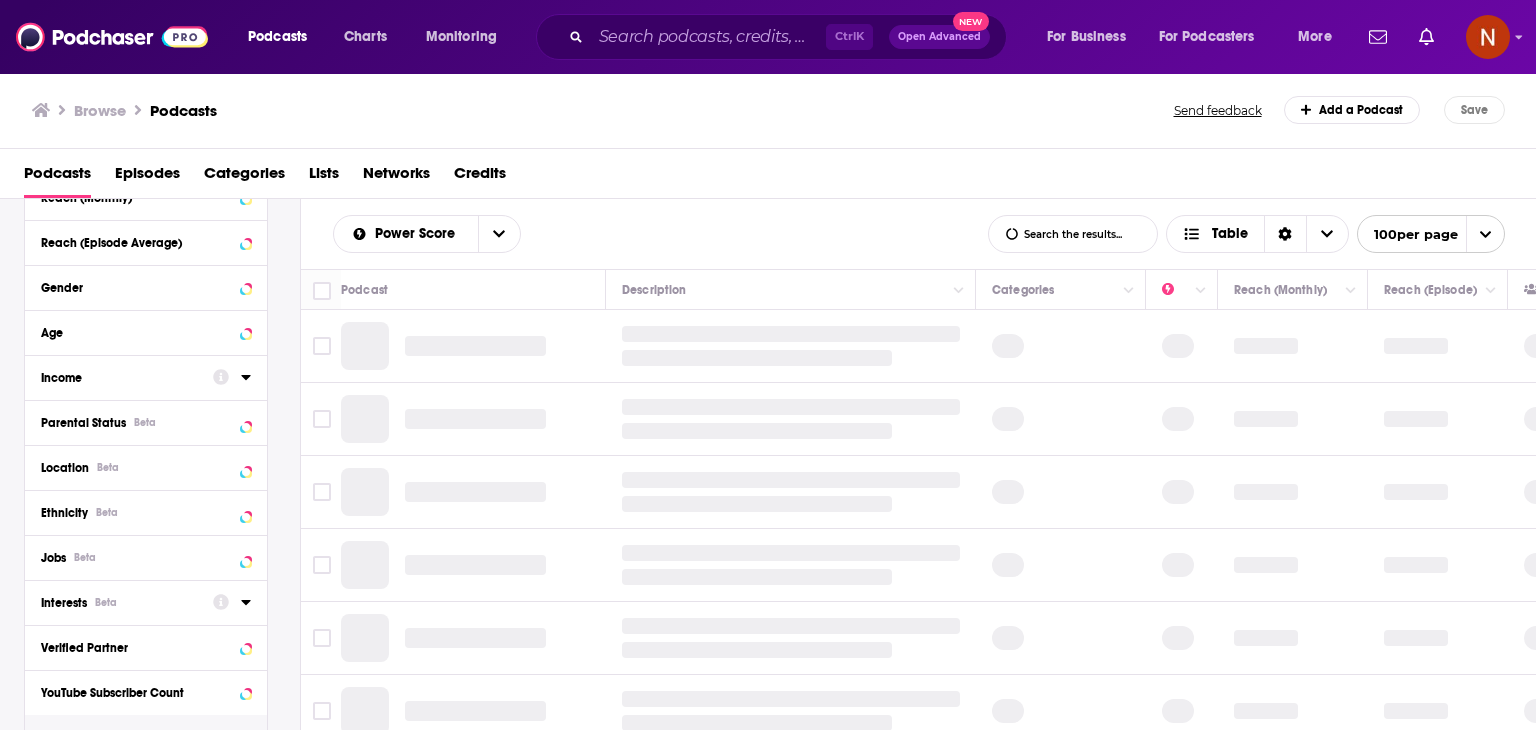 scroll, scrollTop: 609, scrollLeft: 0, axis: vertical 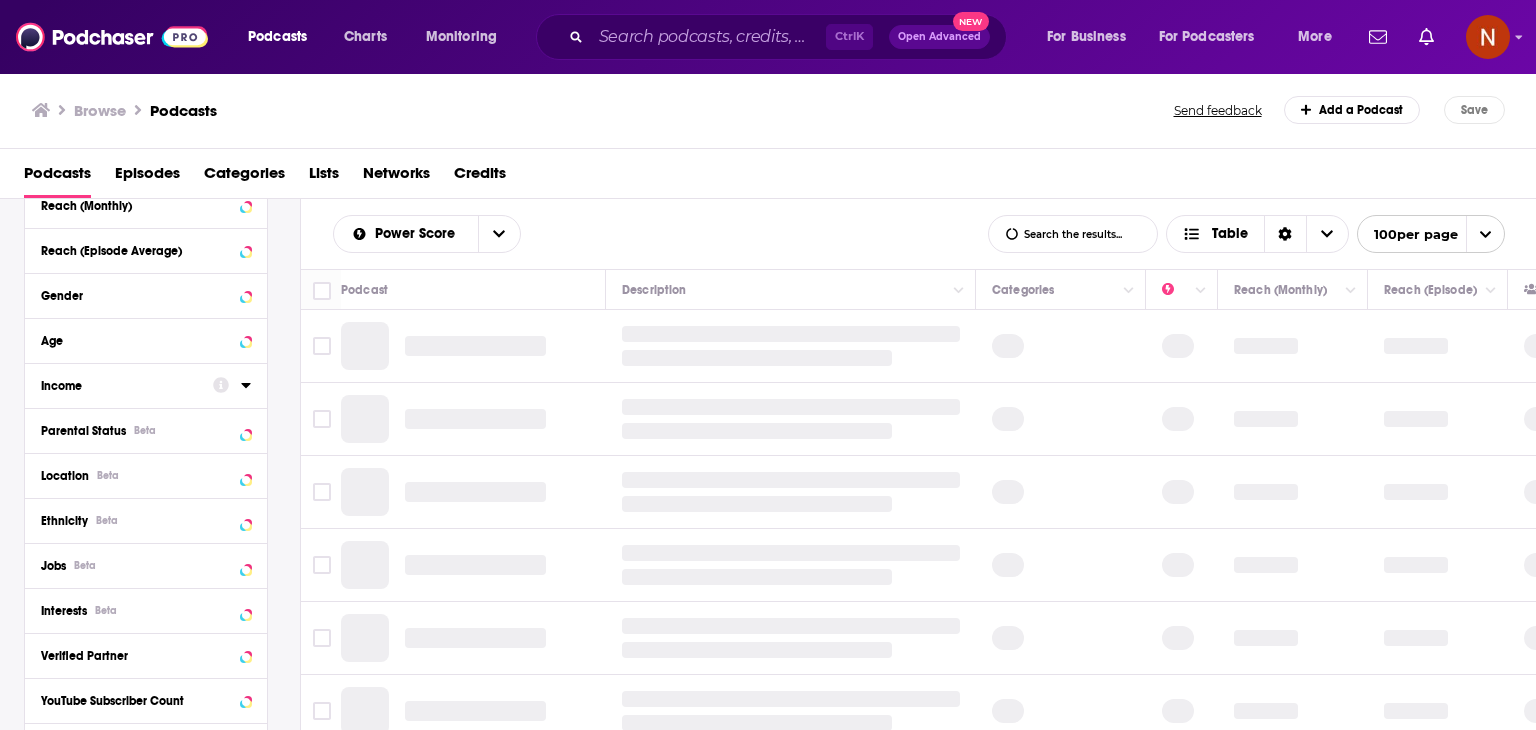 click 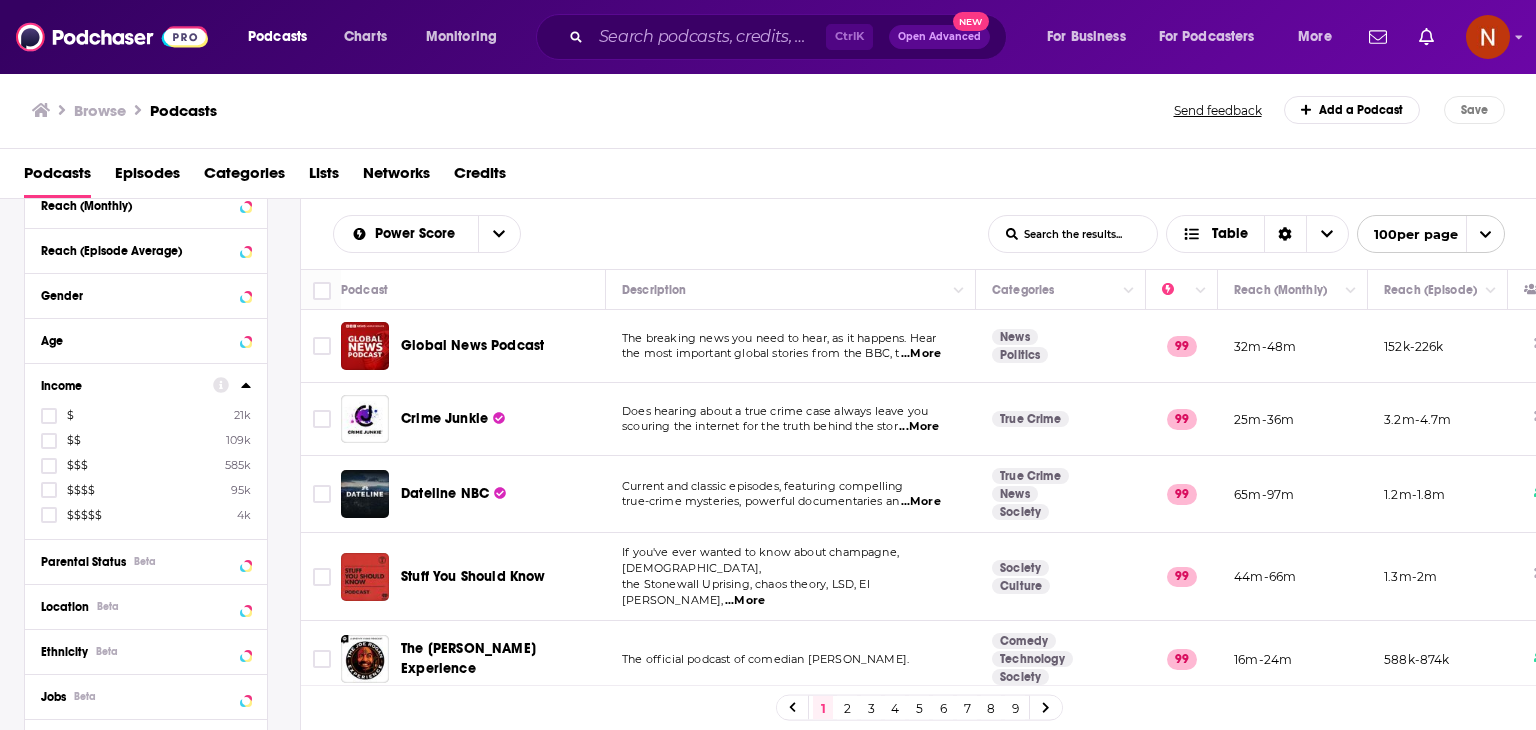click on "Podcasts Charts Monitoring Ctrl  K Open Advanced New For Business For Podcasters More" at bounding box center [768, 37] 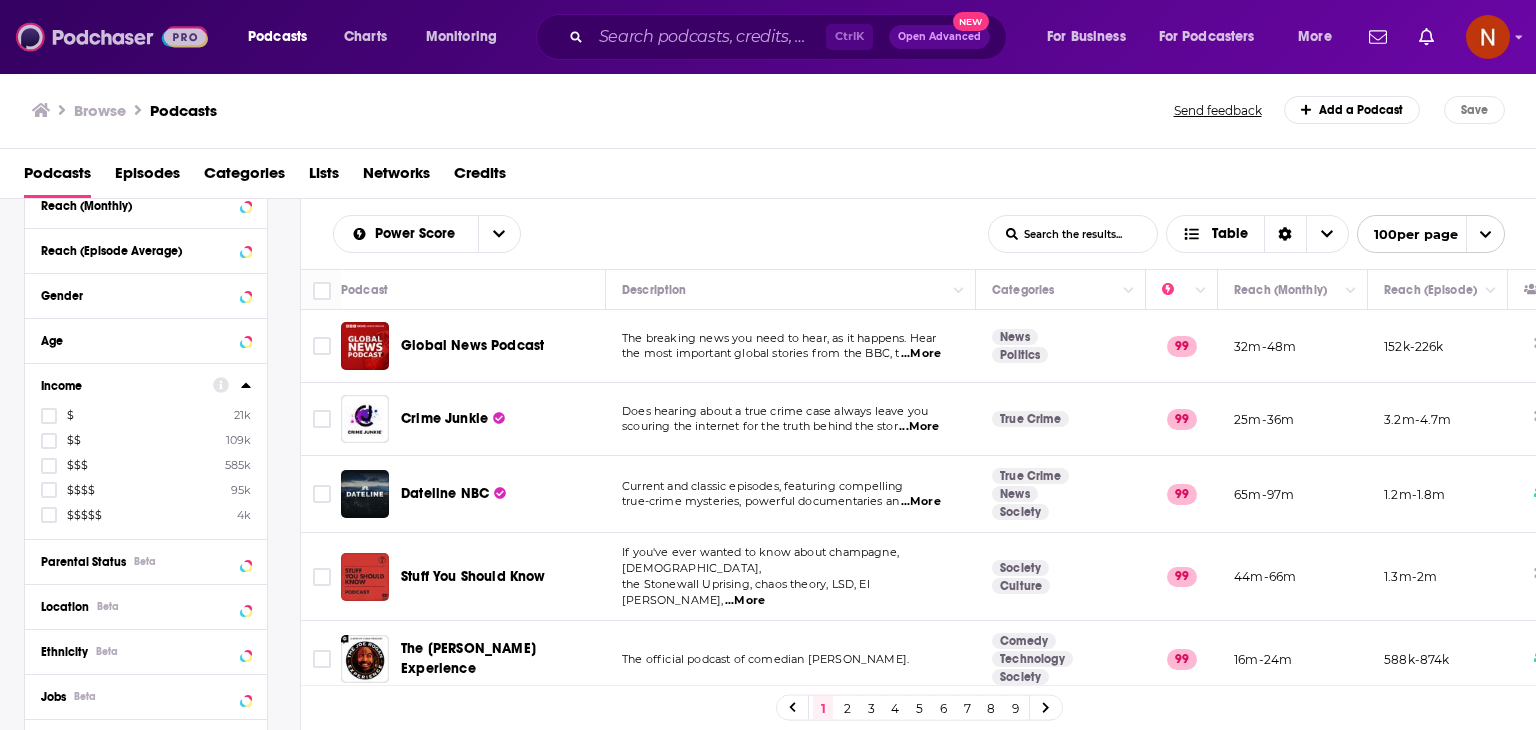 click at bounding box center (112, 37) 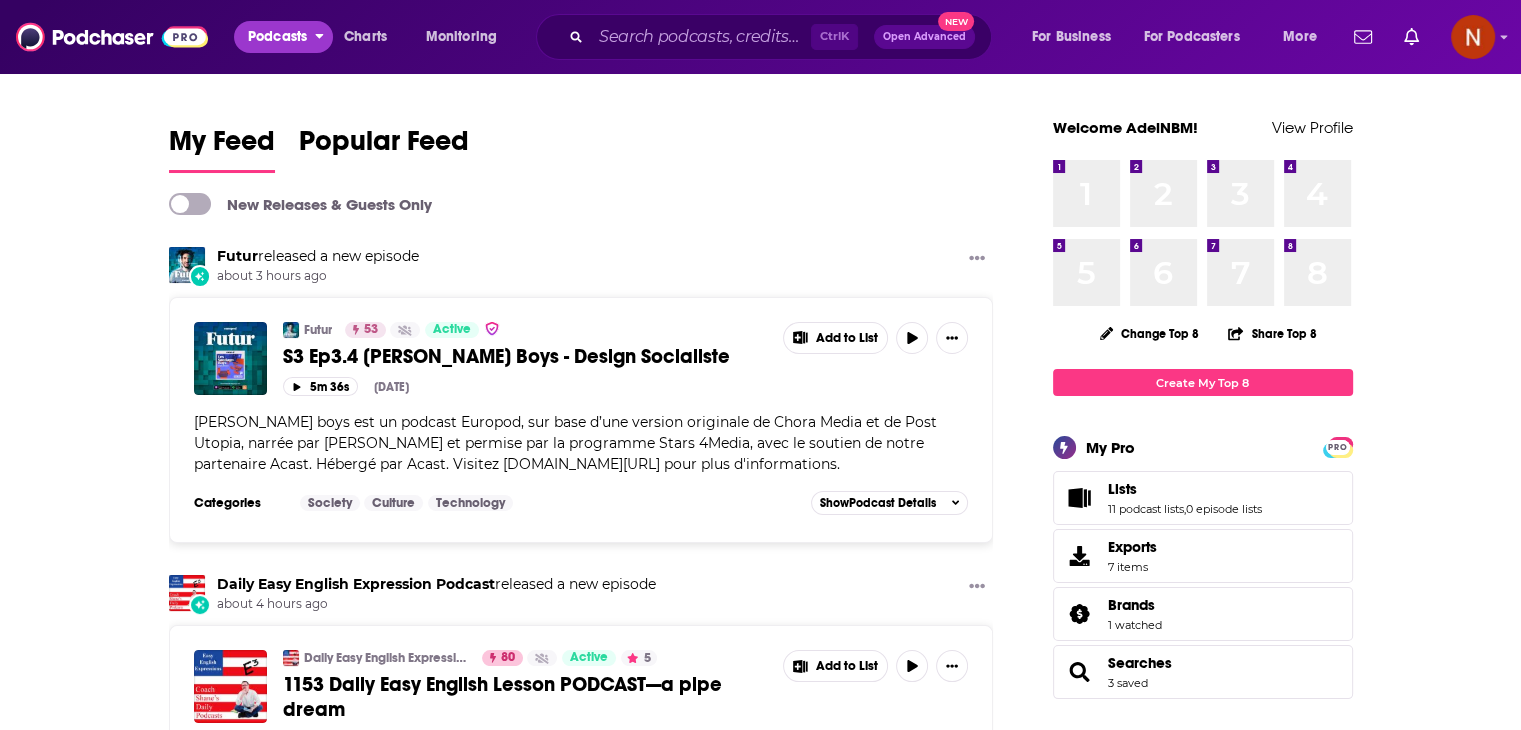 click on "Podcasts" at bounding box center (277, 37) 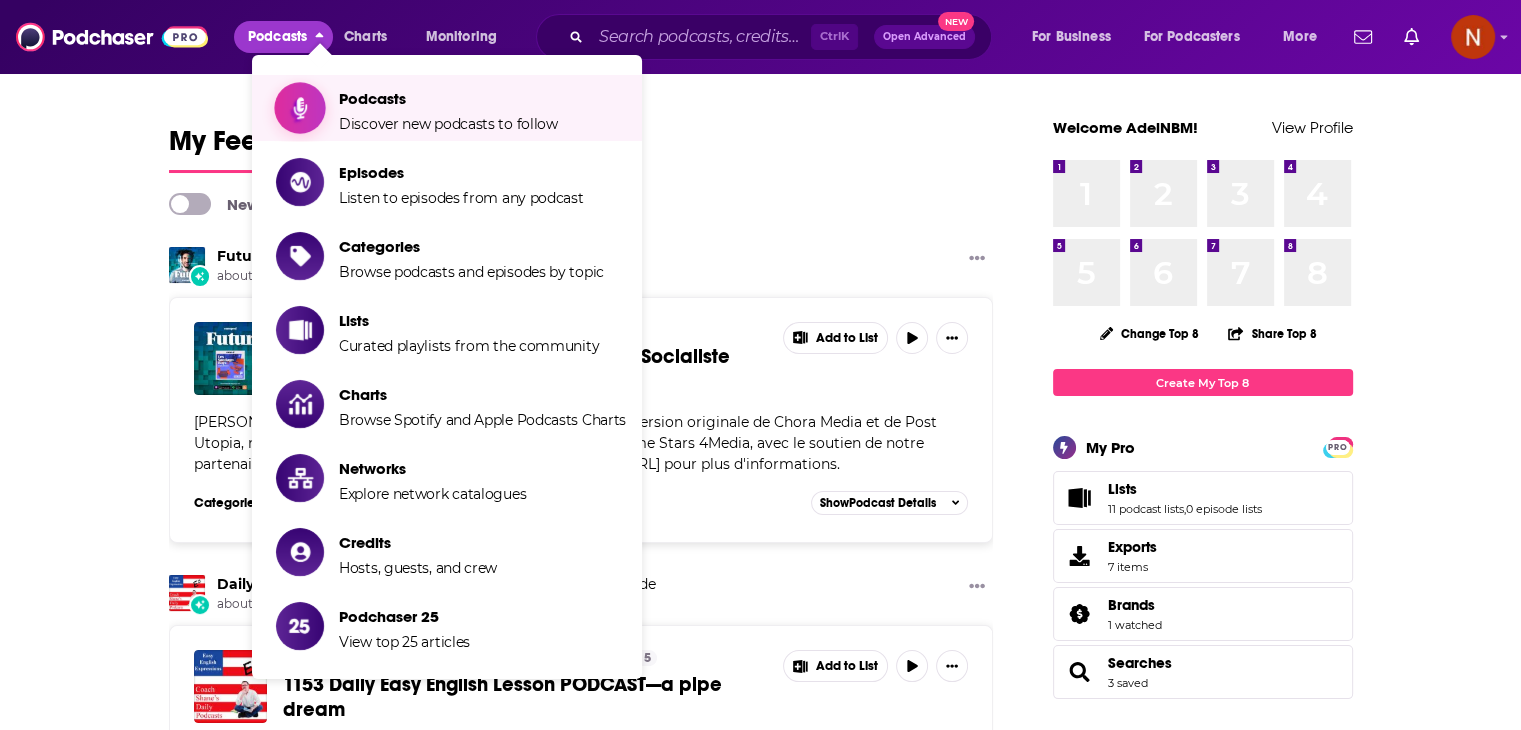 click on "Podcasts Discover new podcasts to follow" at bounding box center [448, 108] 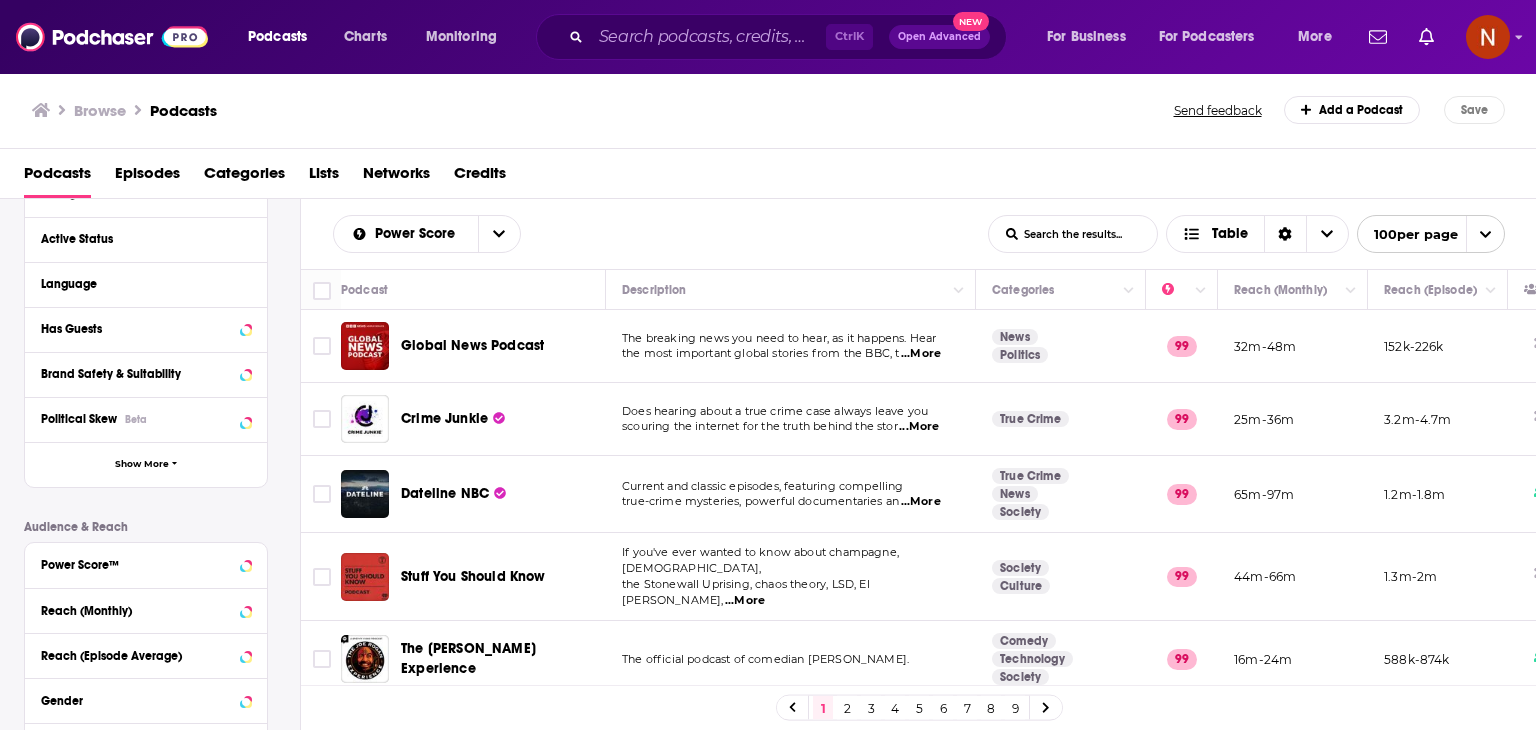 scroll, scrollTop: 206, scrollLeft: 0, axis: vertical 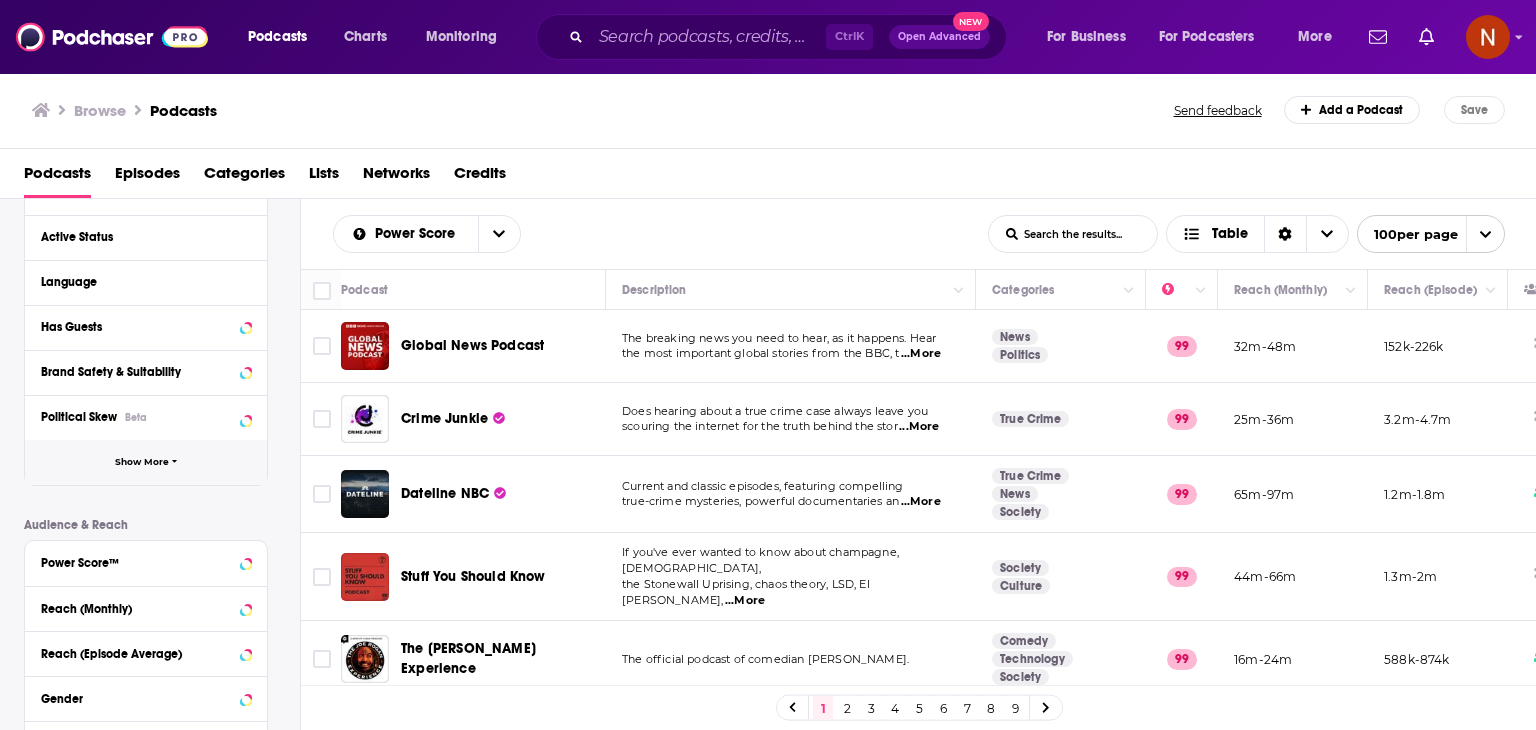 click 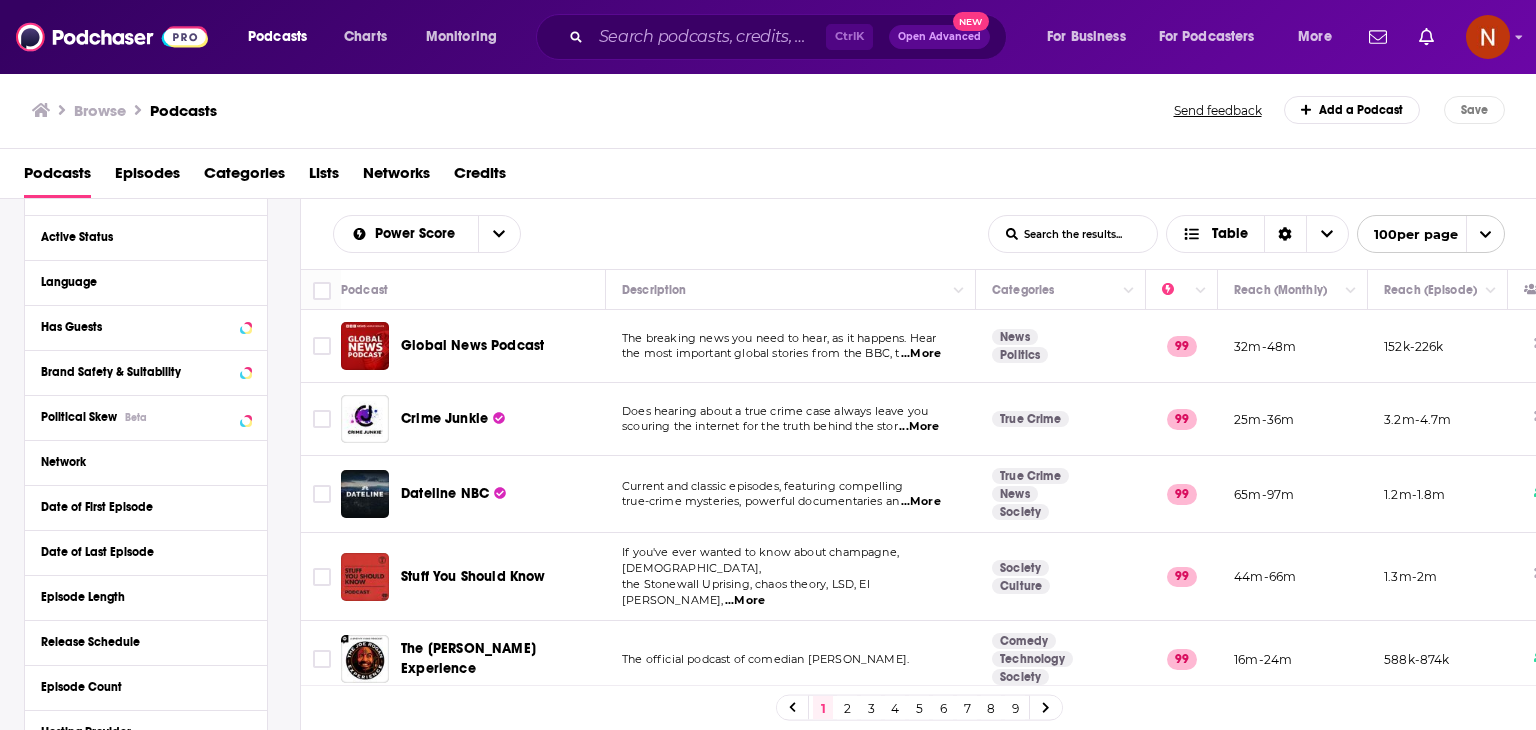 scroll, scrollTop: 142, scrollLeft: 0, axis: vertical 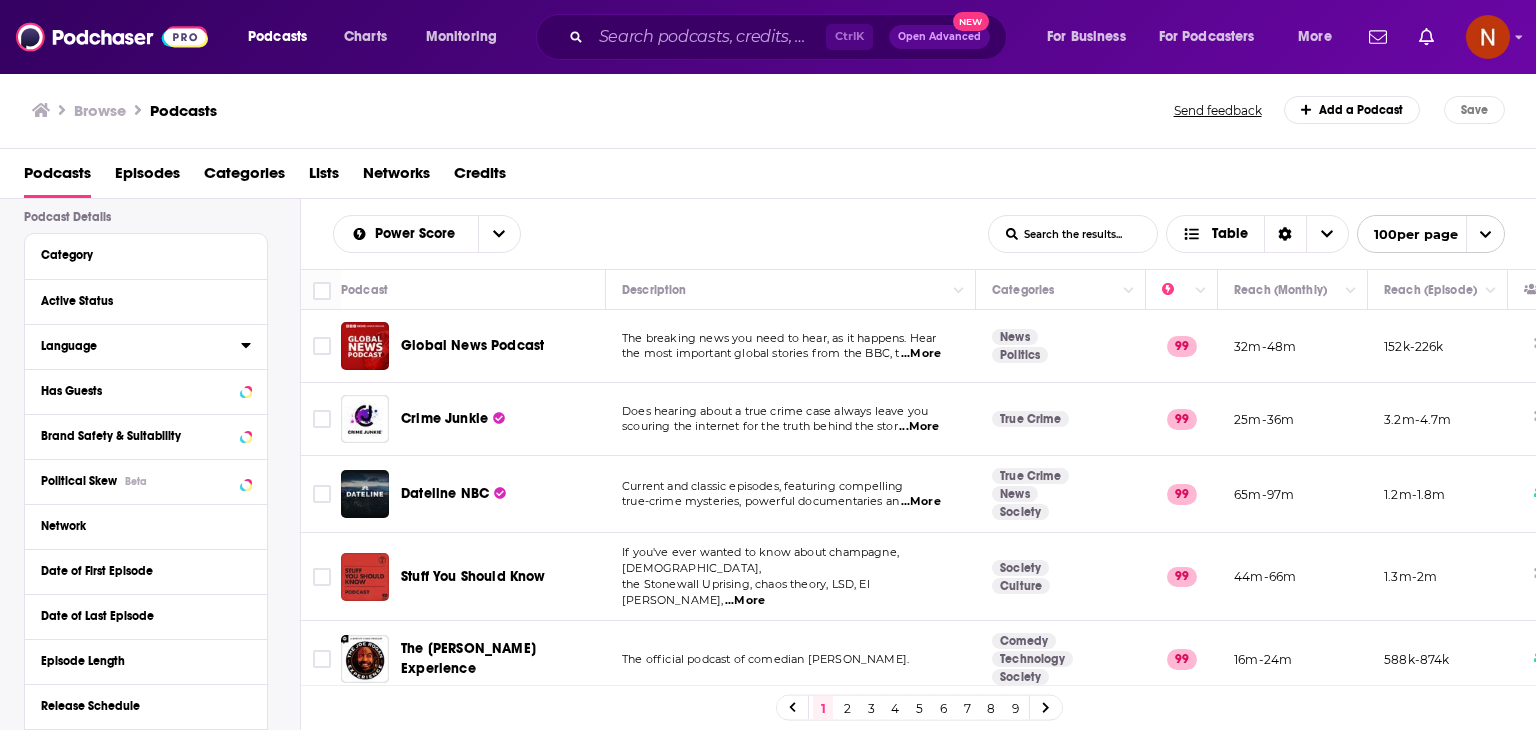 click on "Language" at bounding box center (134, 346) 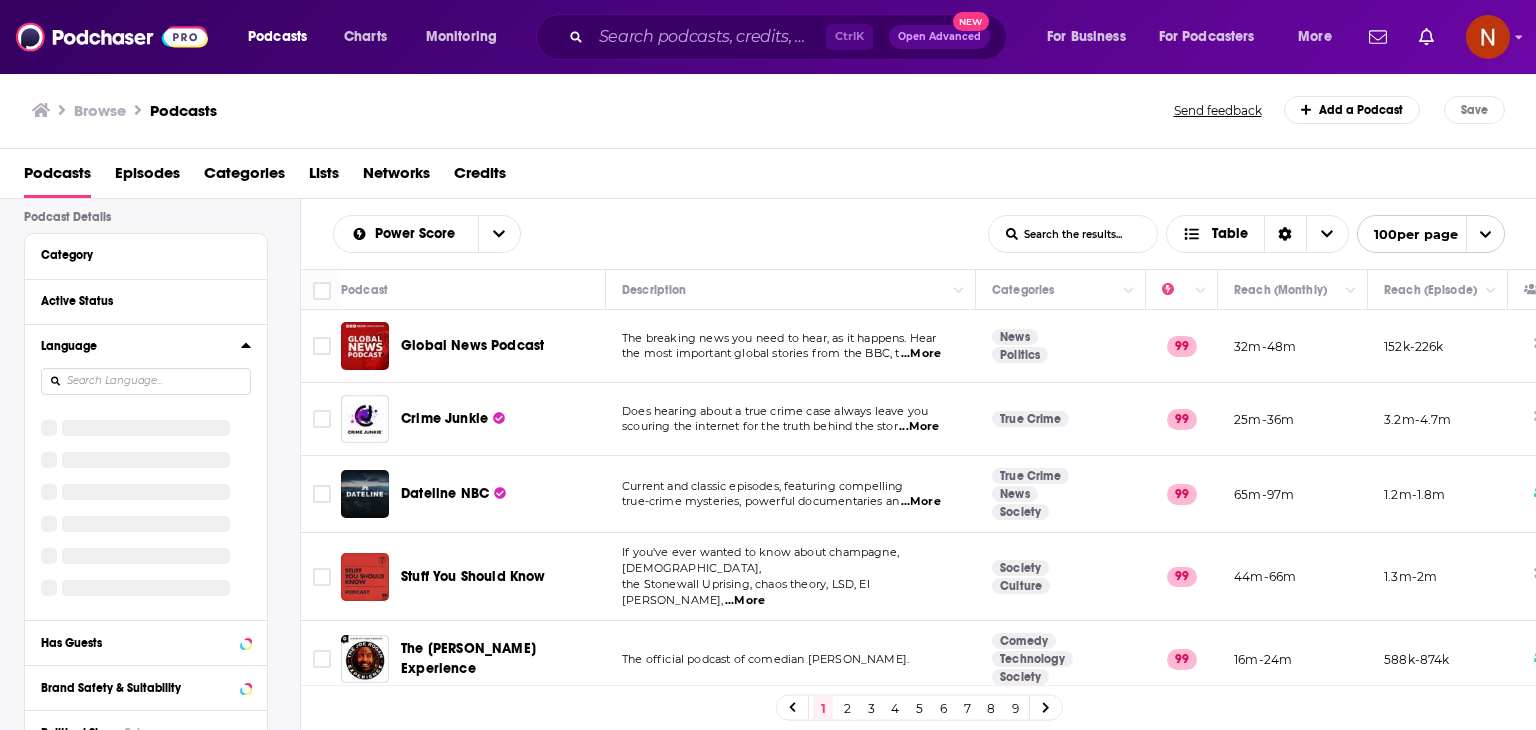 click on "Podcast Details Category Active Status Language Has Guests Brand Safety & Suitability Political Skew Beta Network Date of First Episode Date of Last Episode Episode Length Release Schedule Episode Count Hosting Provider Rating Explicit Show Less" at bounding box center (146, 708) 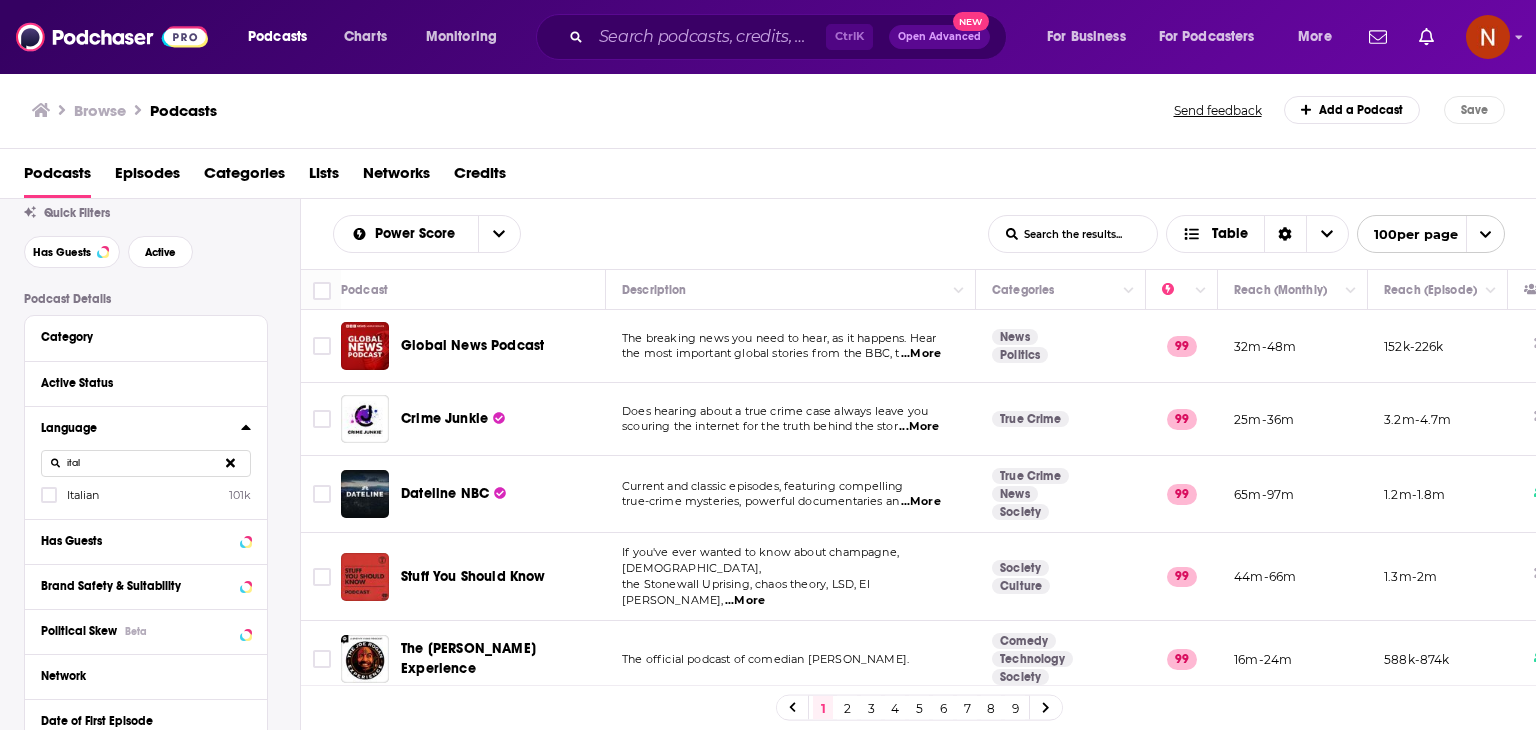 scroll, scrollTop: 78, scrollLeft: 0, axis: vertical 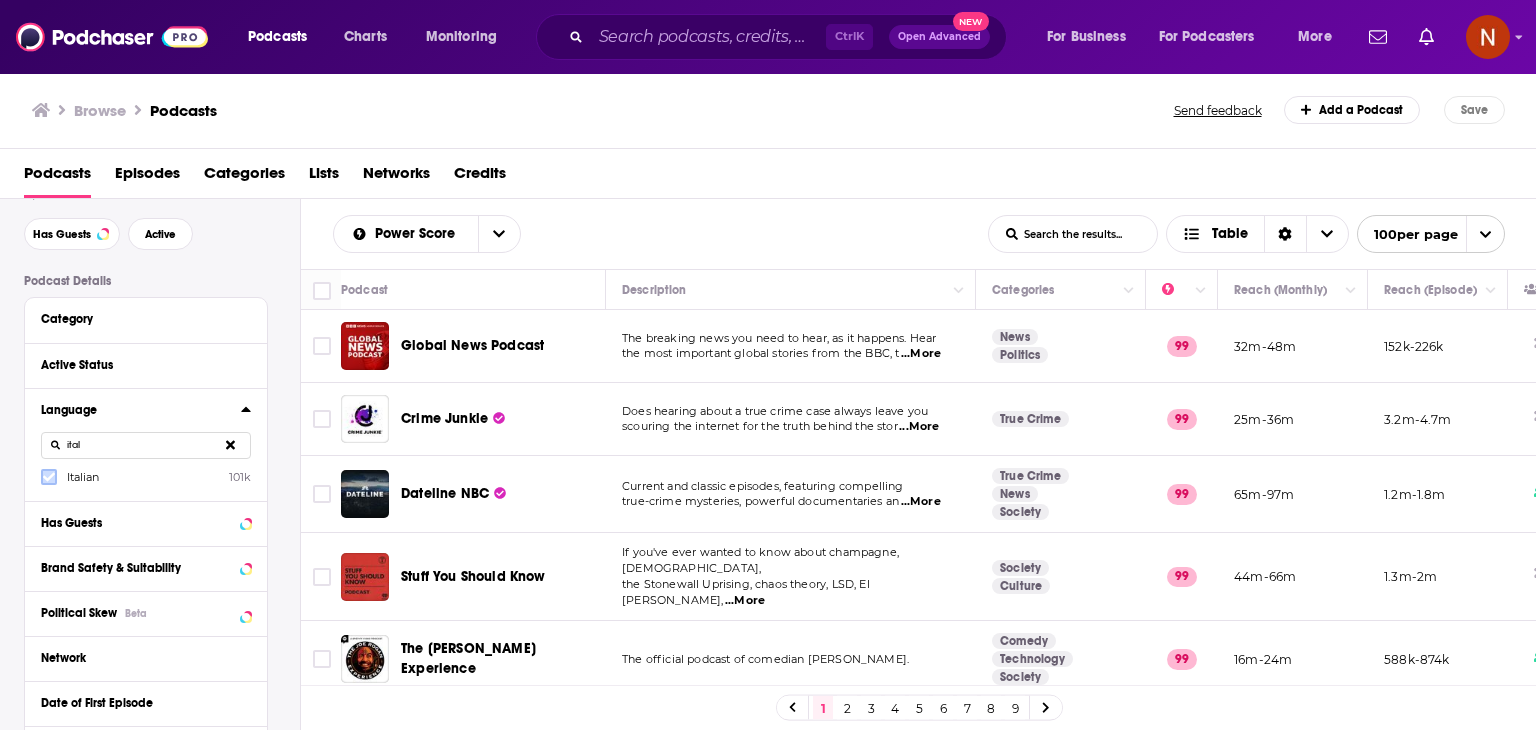 type on "ital" 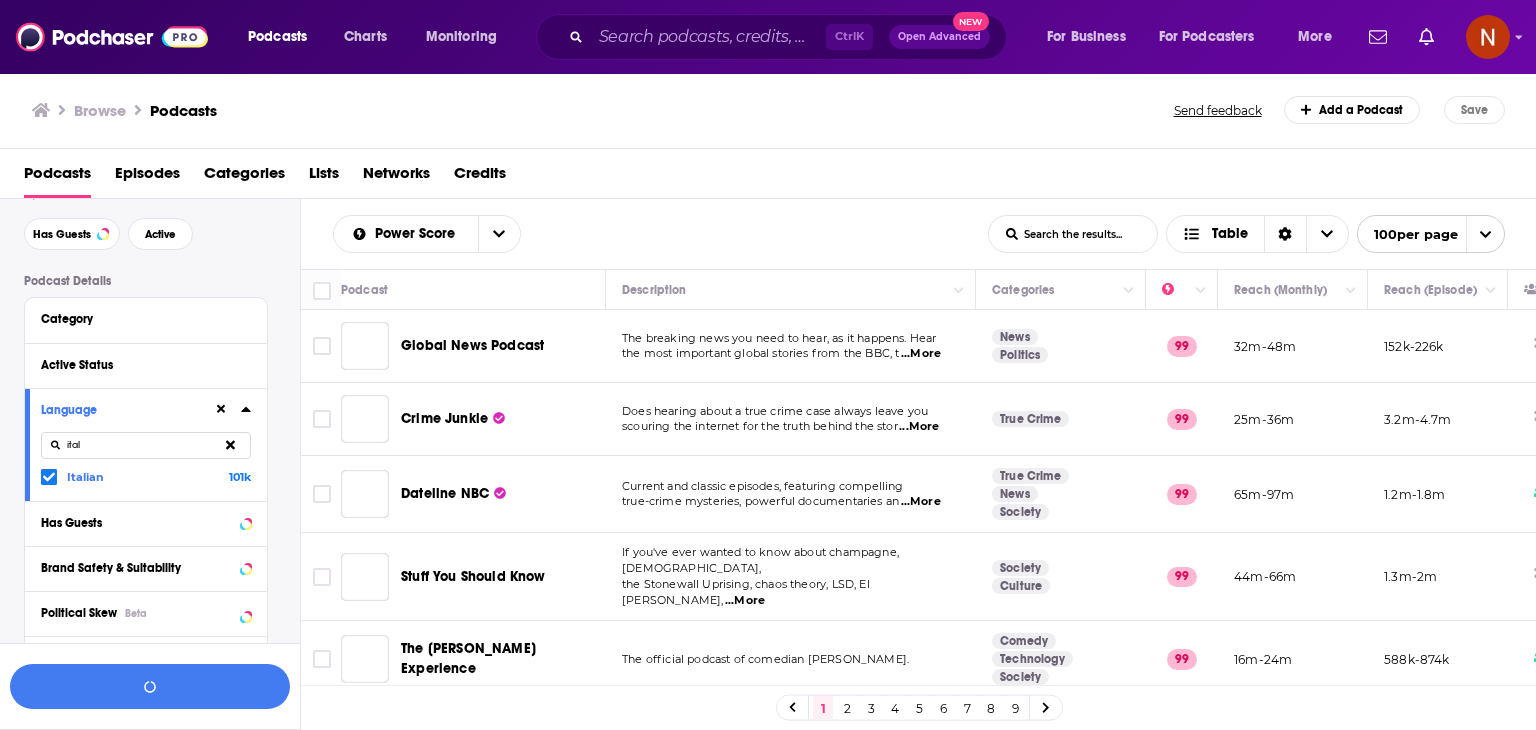 scroll, scrollTop: 128, scrollLeft: 0, axis: vertical 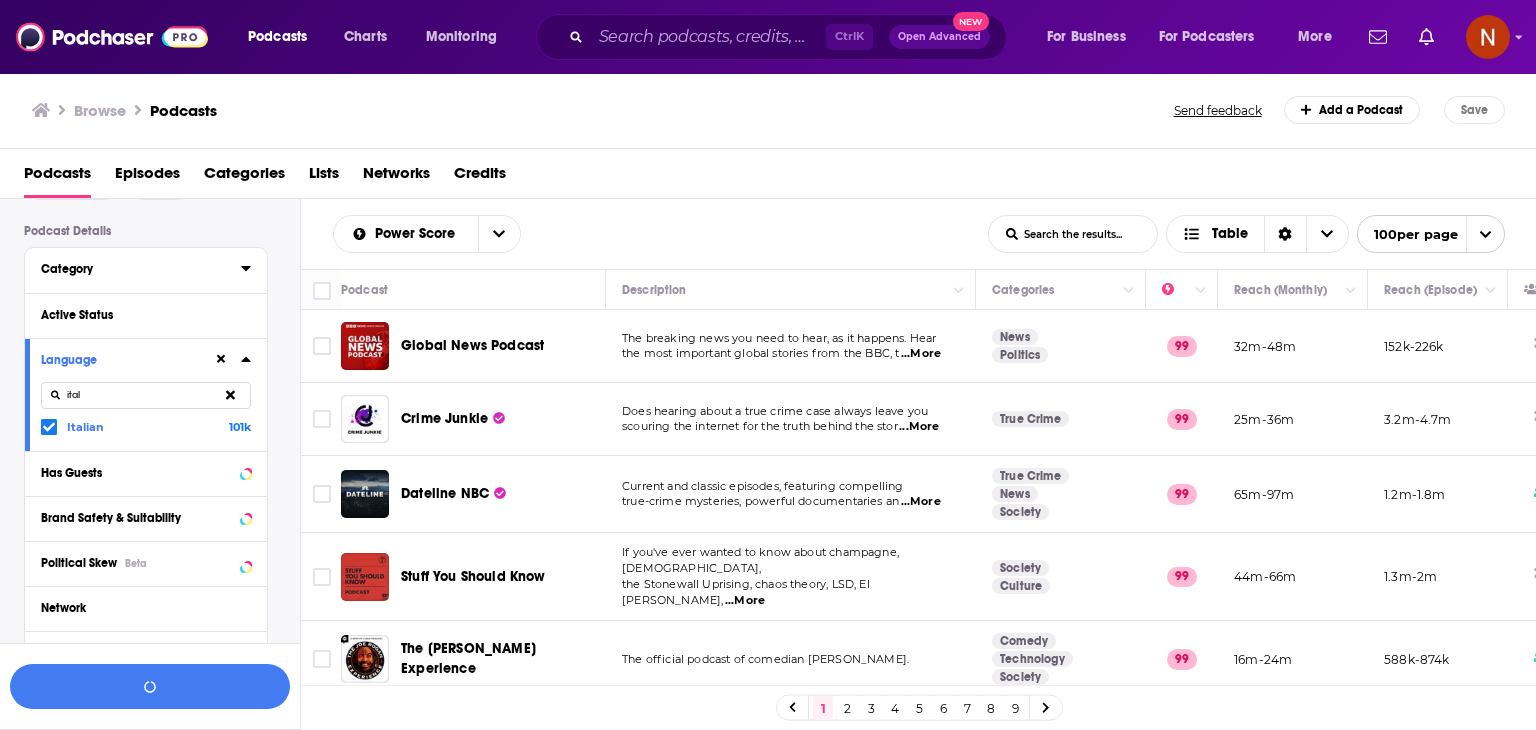 drag, startPoint x: 202, startPoint y: 329, endPoint x: 109, endPoint y: 275, distance: 107.54069 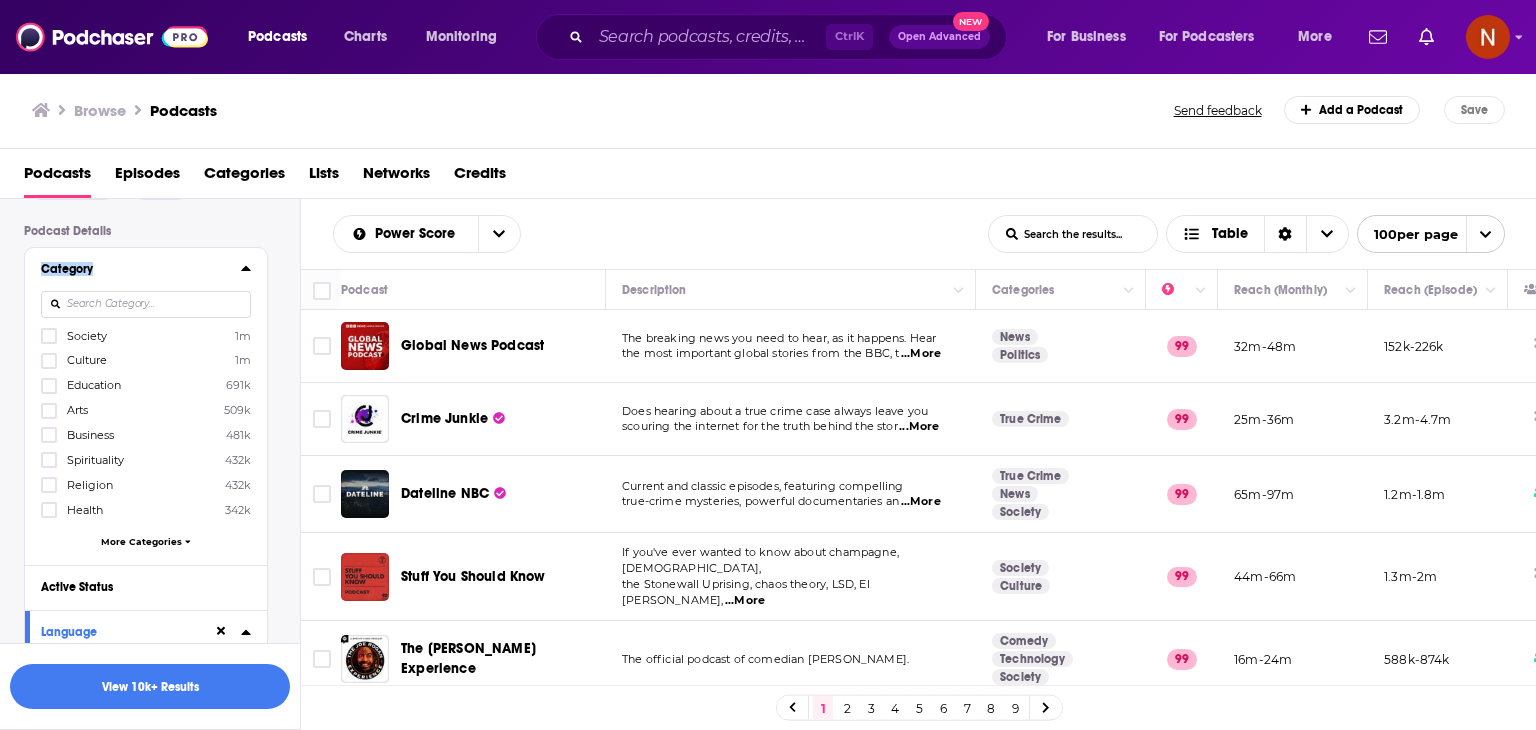 drag, startPoint x: 247, startPoint y: 269, endPoint x: 279, endPoint y: 242, distance: 41.868843 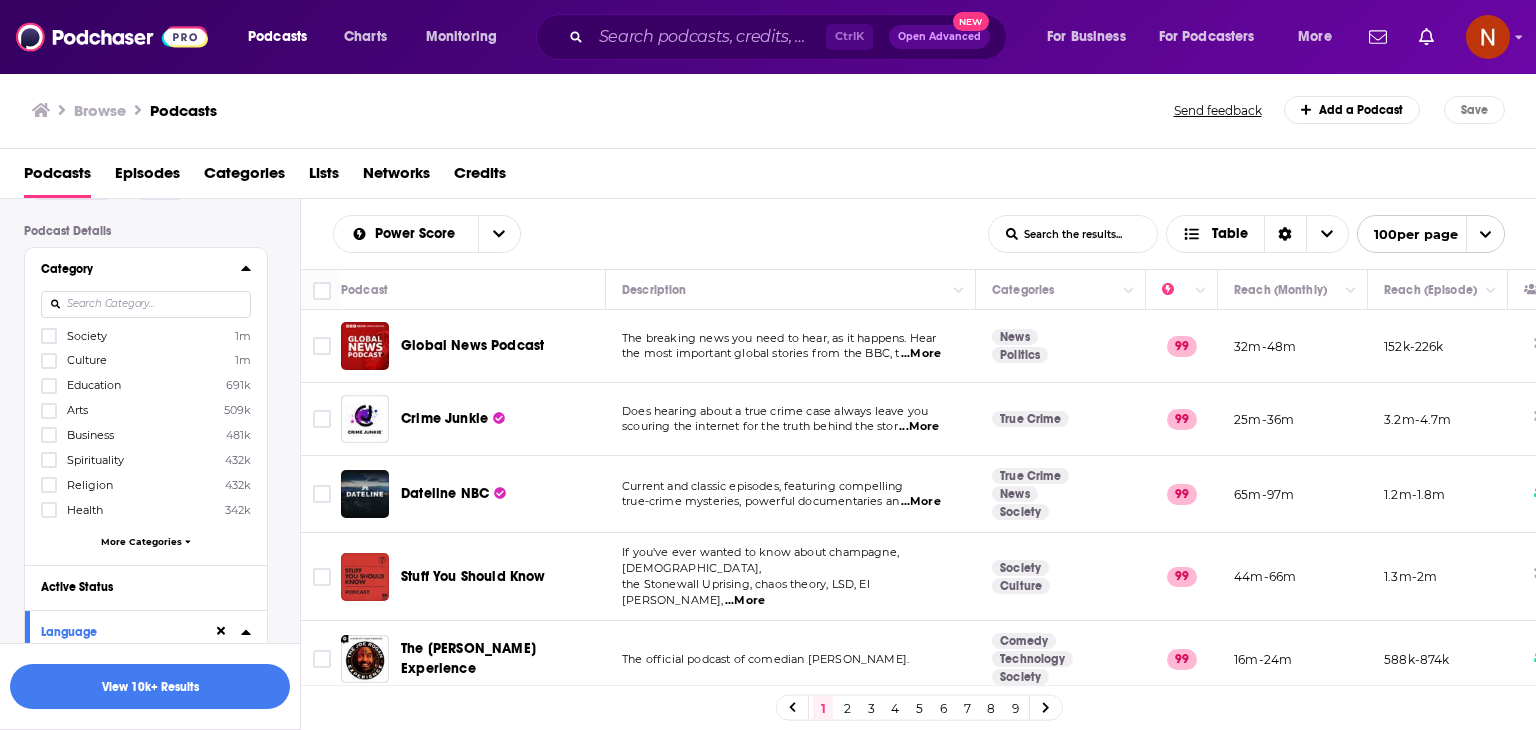 click at bounding box center (146, 304) 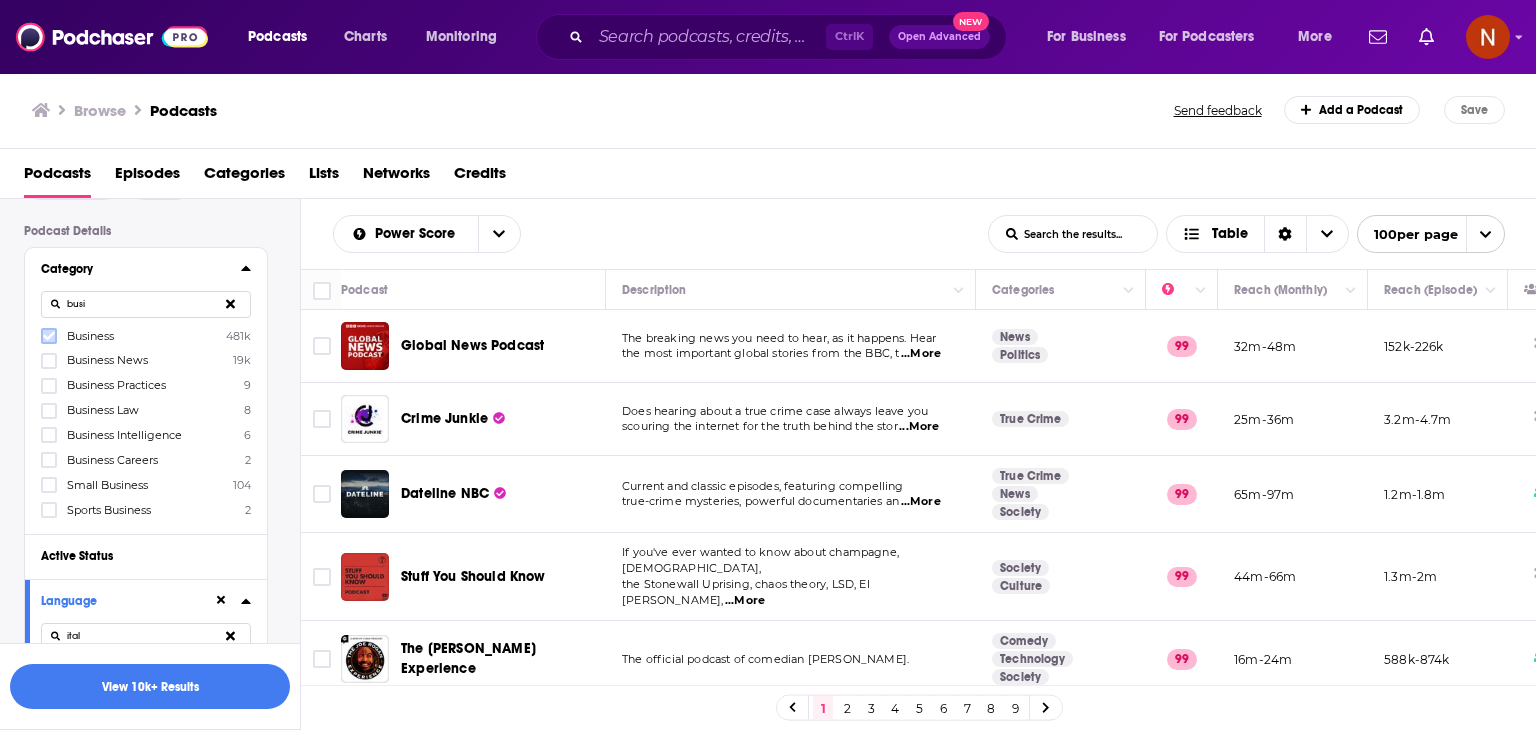 click 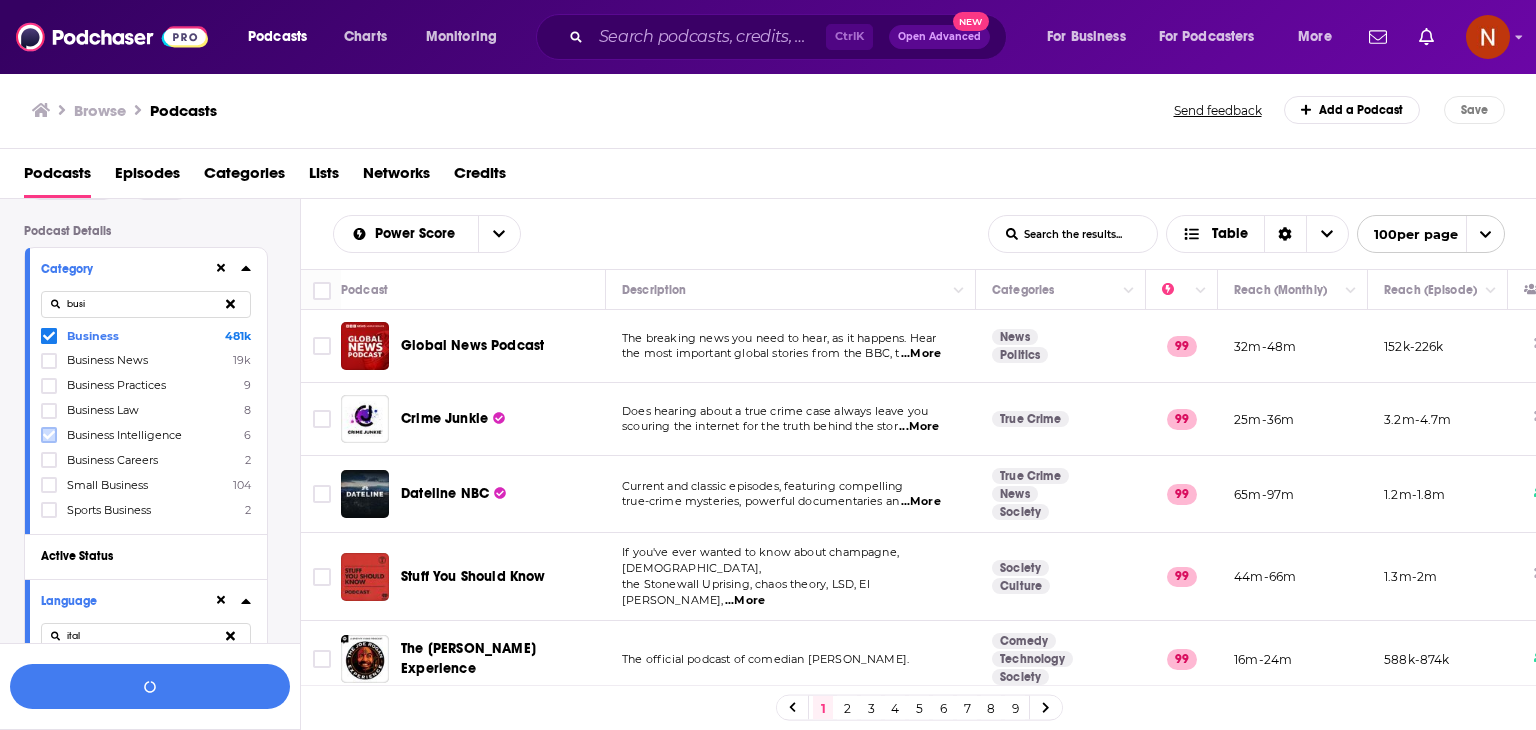 click 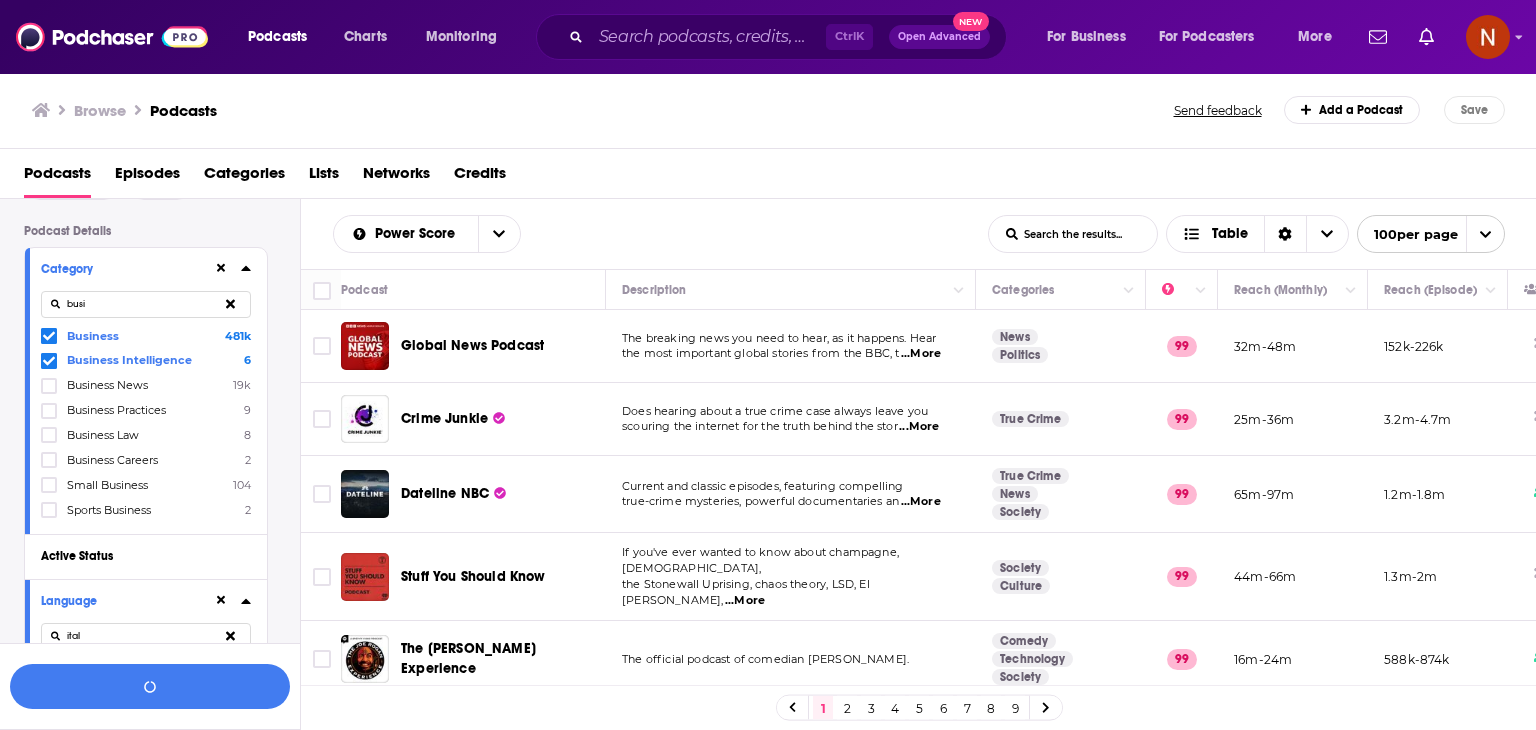 click on "busi" at bounding box center (146, 304) 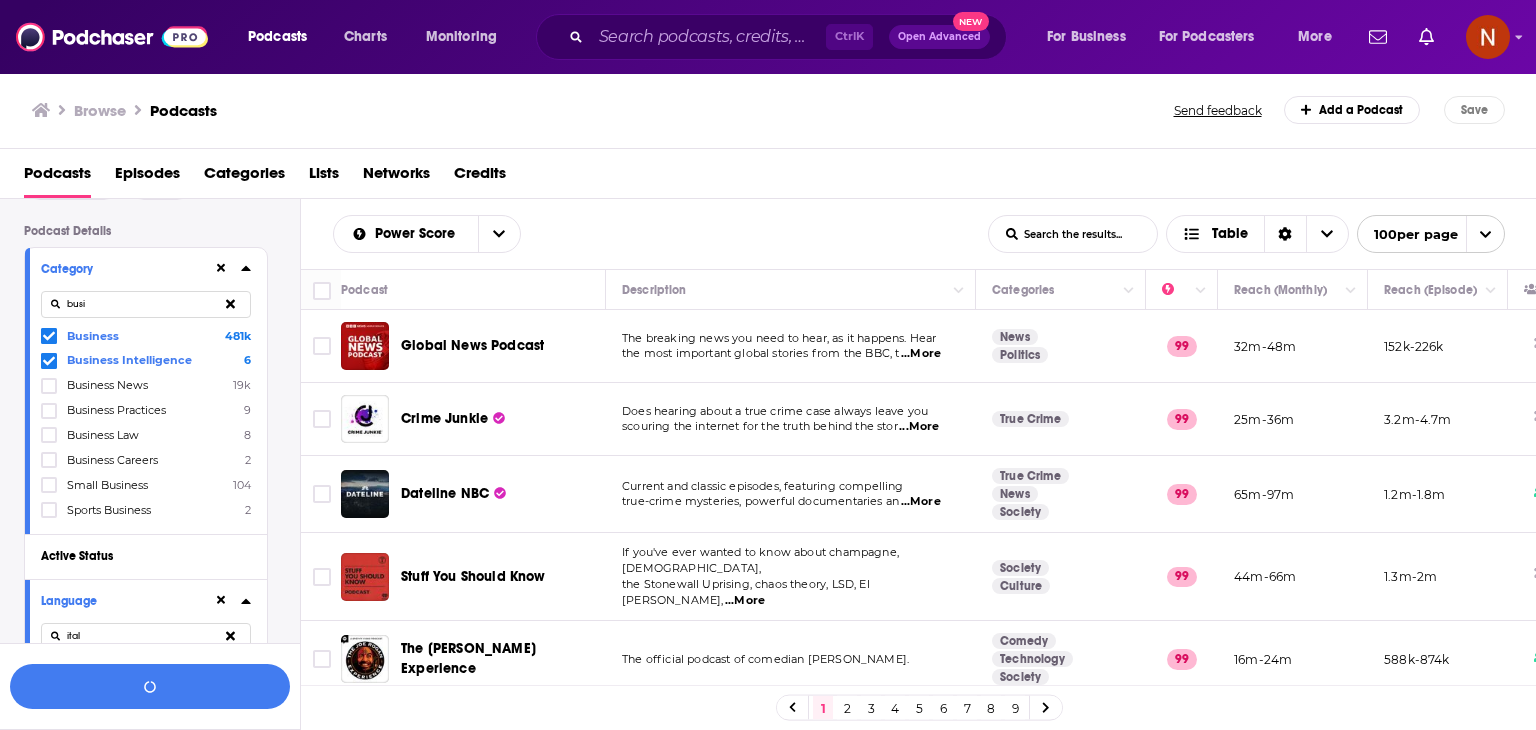 click on "busi" at bounding box center [146, 304] 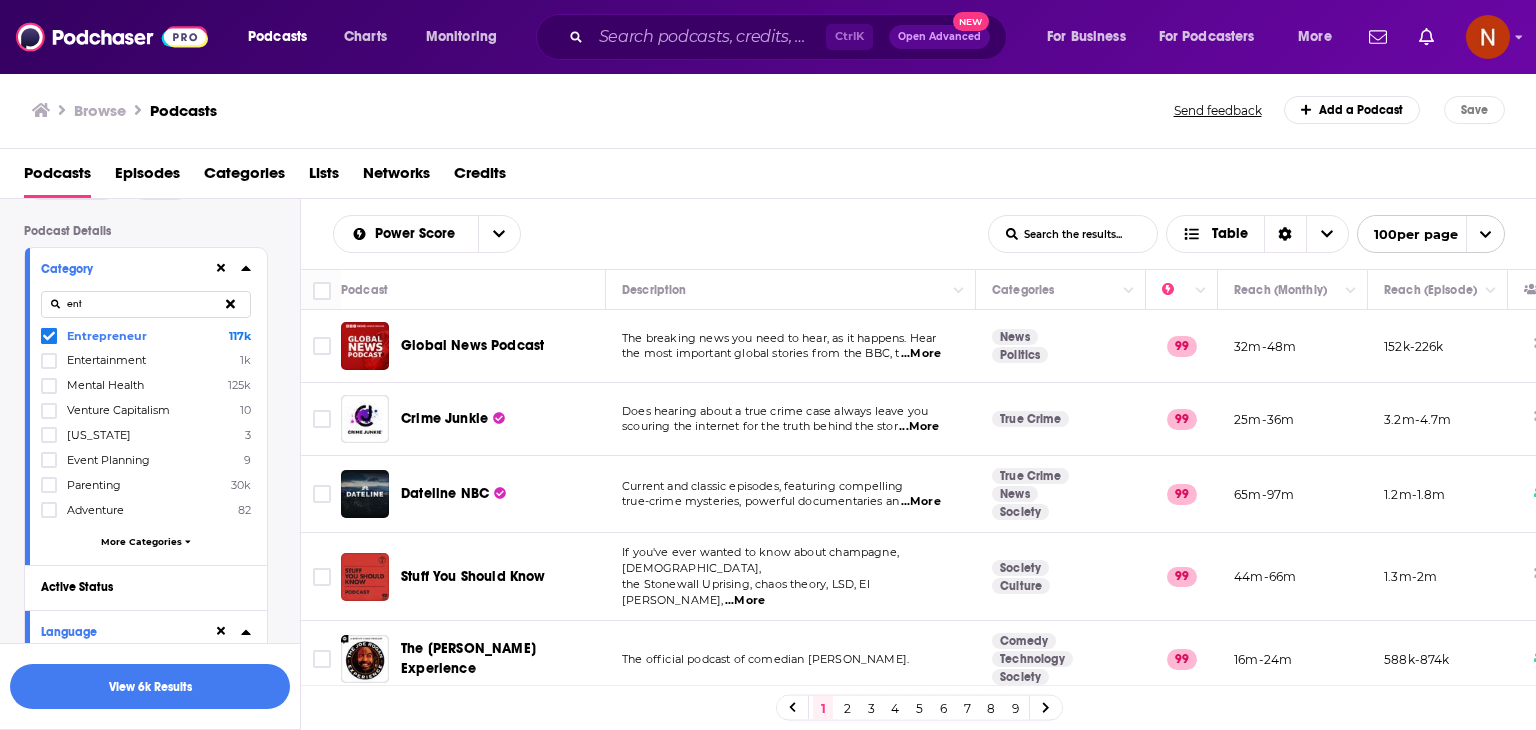 click on "ent" at bounding box center (146, 304) 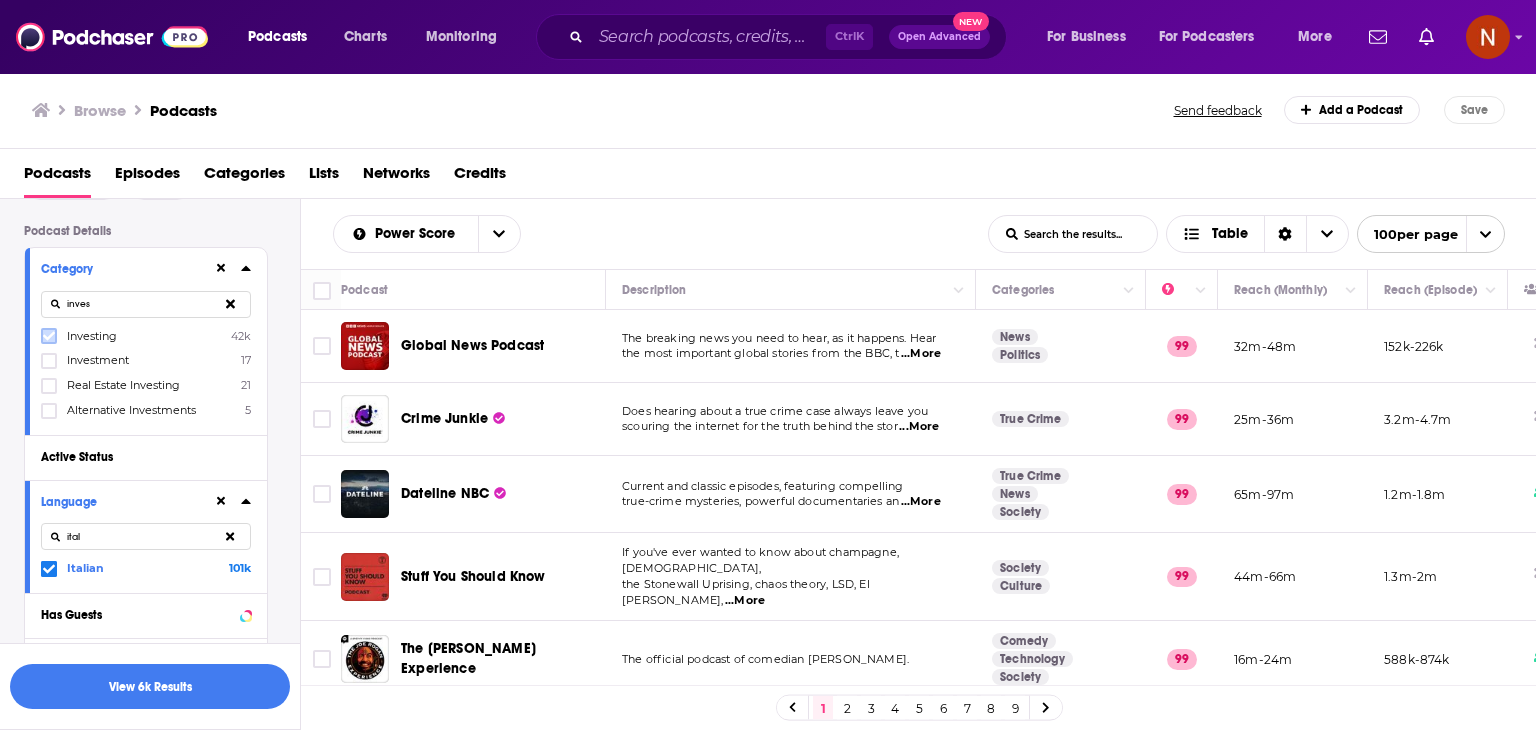 click 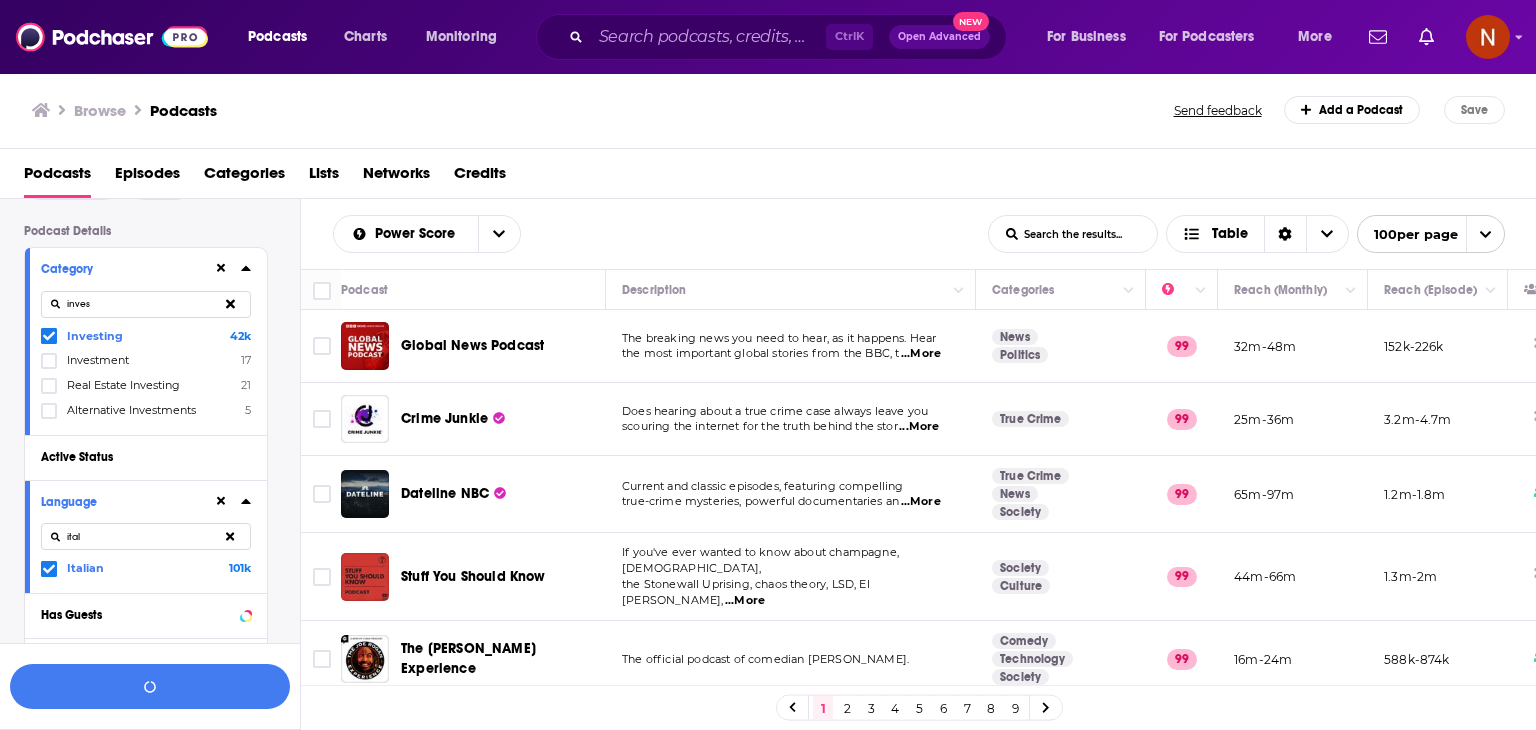 click on "inves" at bounding box center (146, 304) 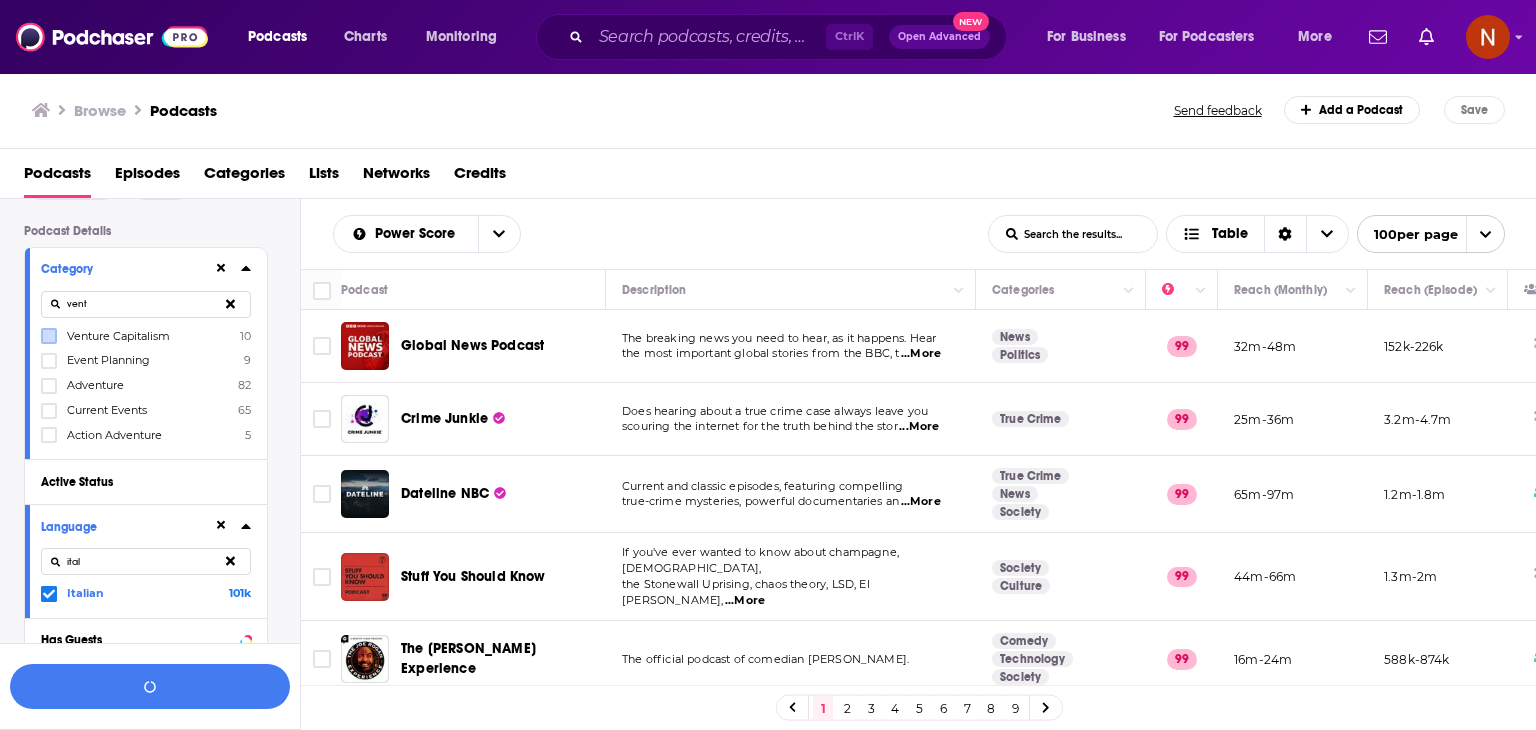 type on "vent" 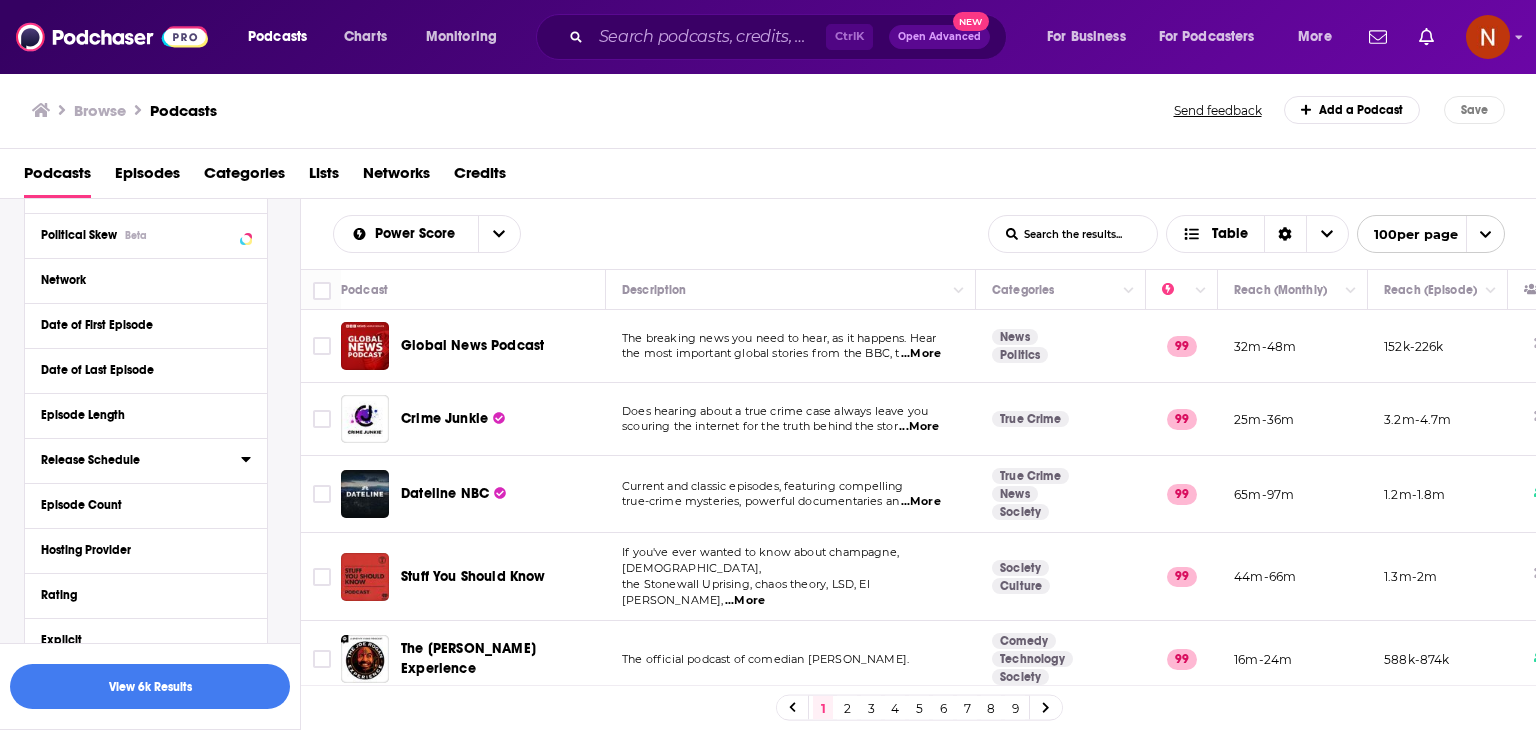 scroll, scrollTop: 682, scrollLeft: 0, axis: vertical 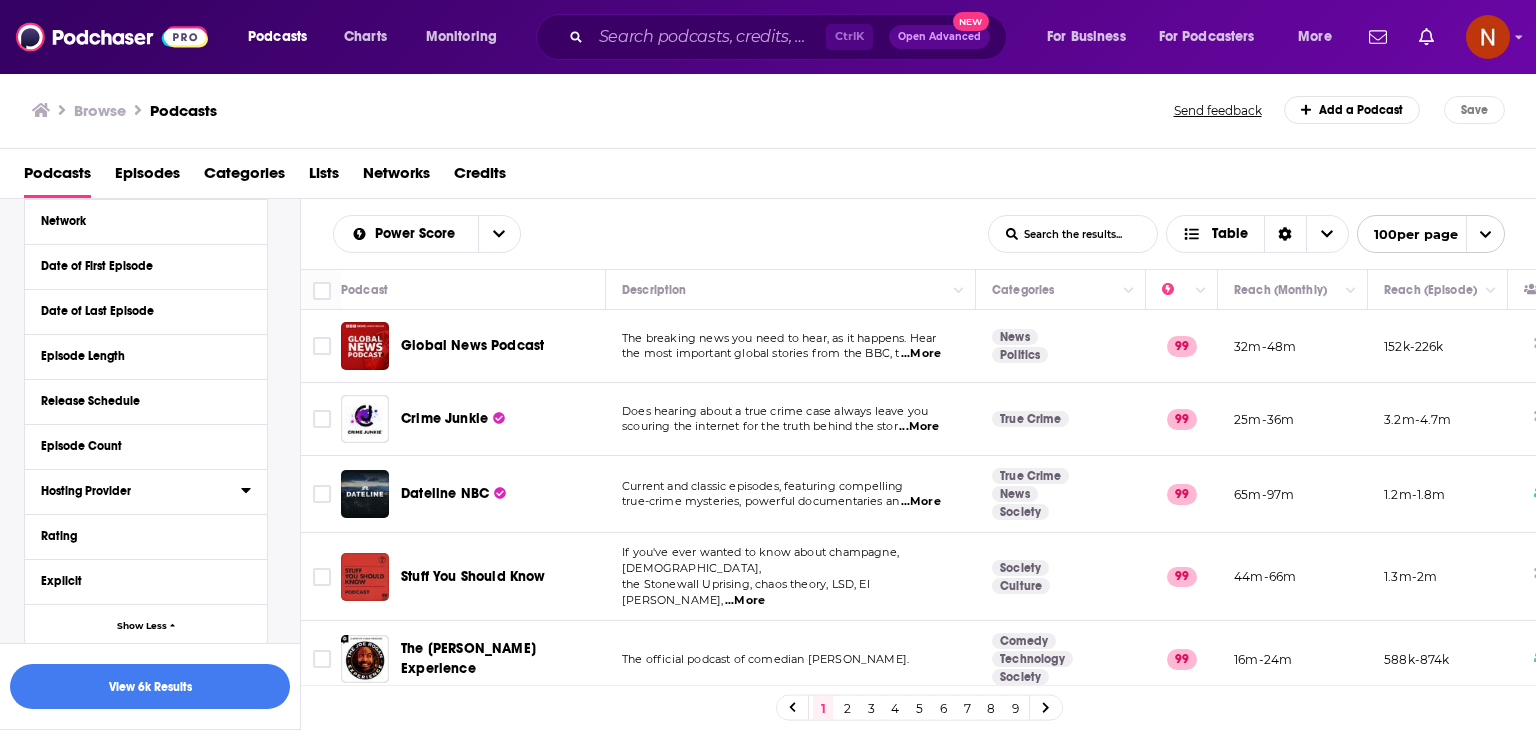 click on "Hosting Provider" at bounding box center (141, 490) 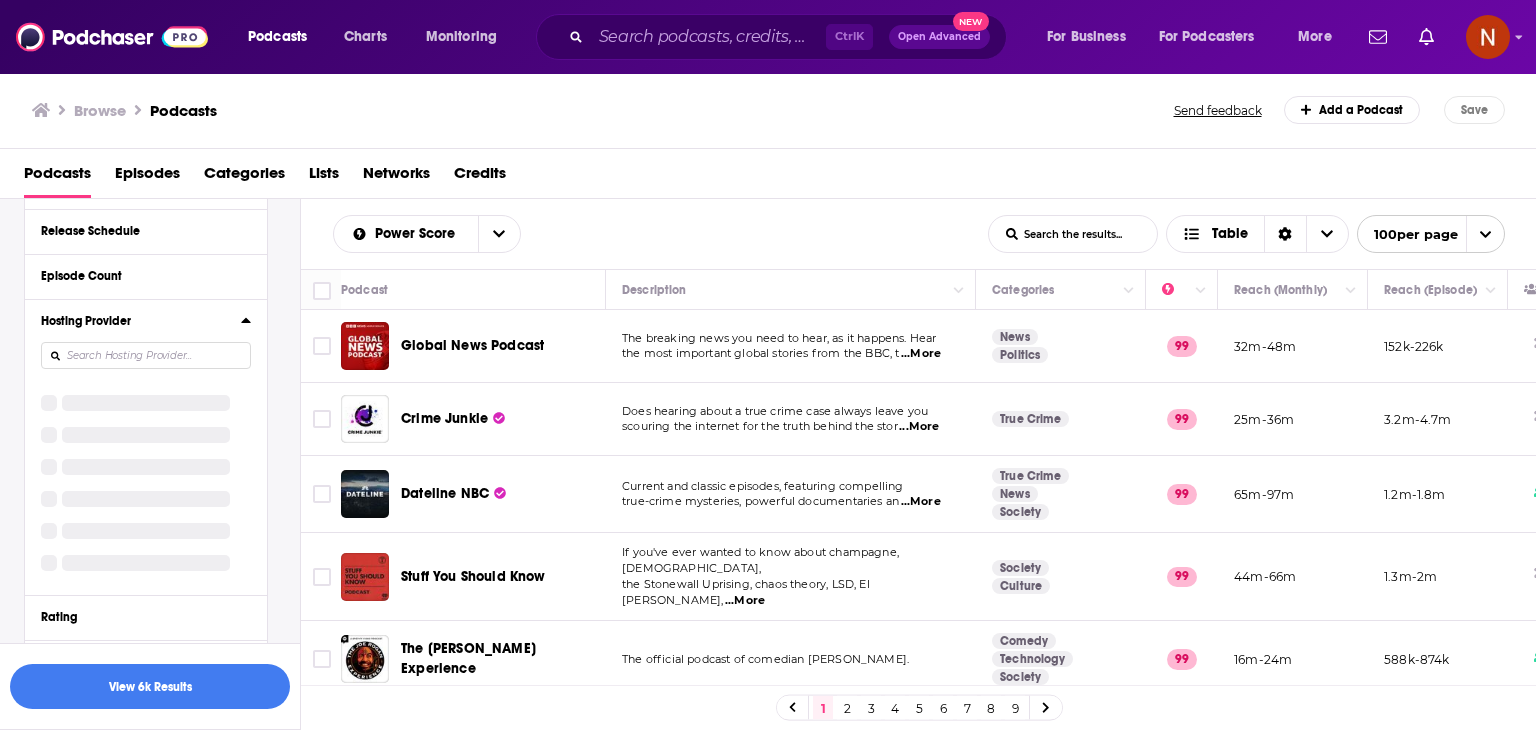 scroll, scrollTop: 864, scrollLeft: 0, axis: vertical 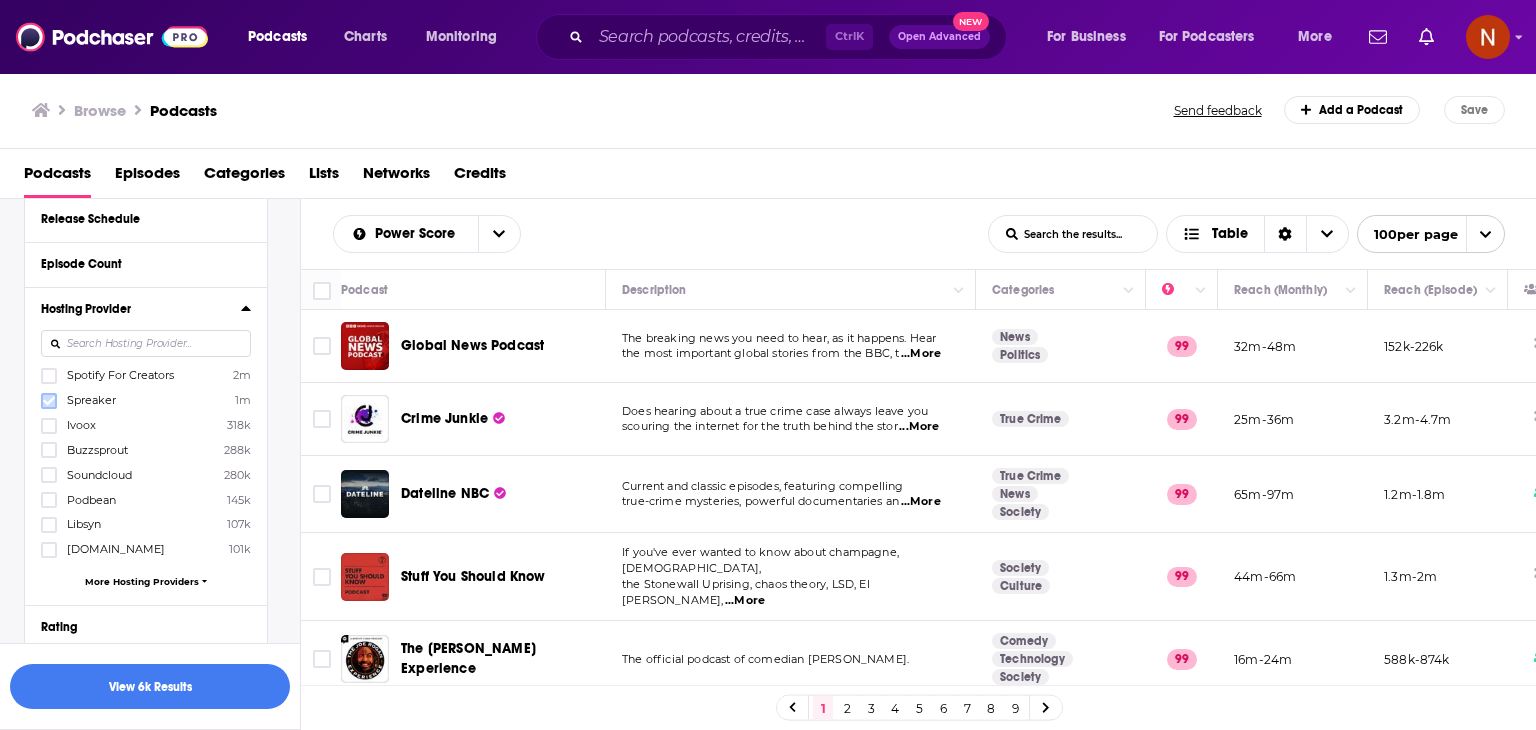 click 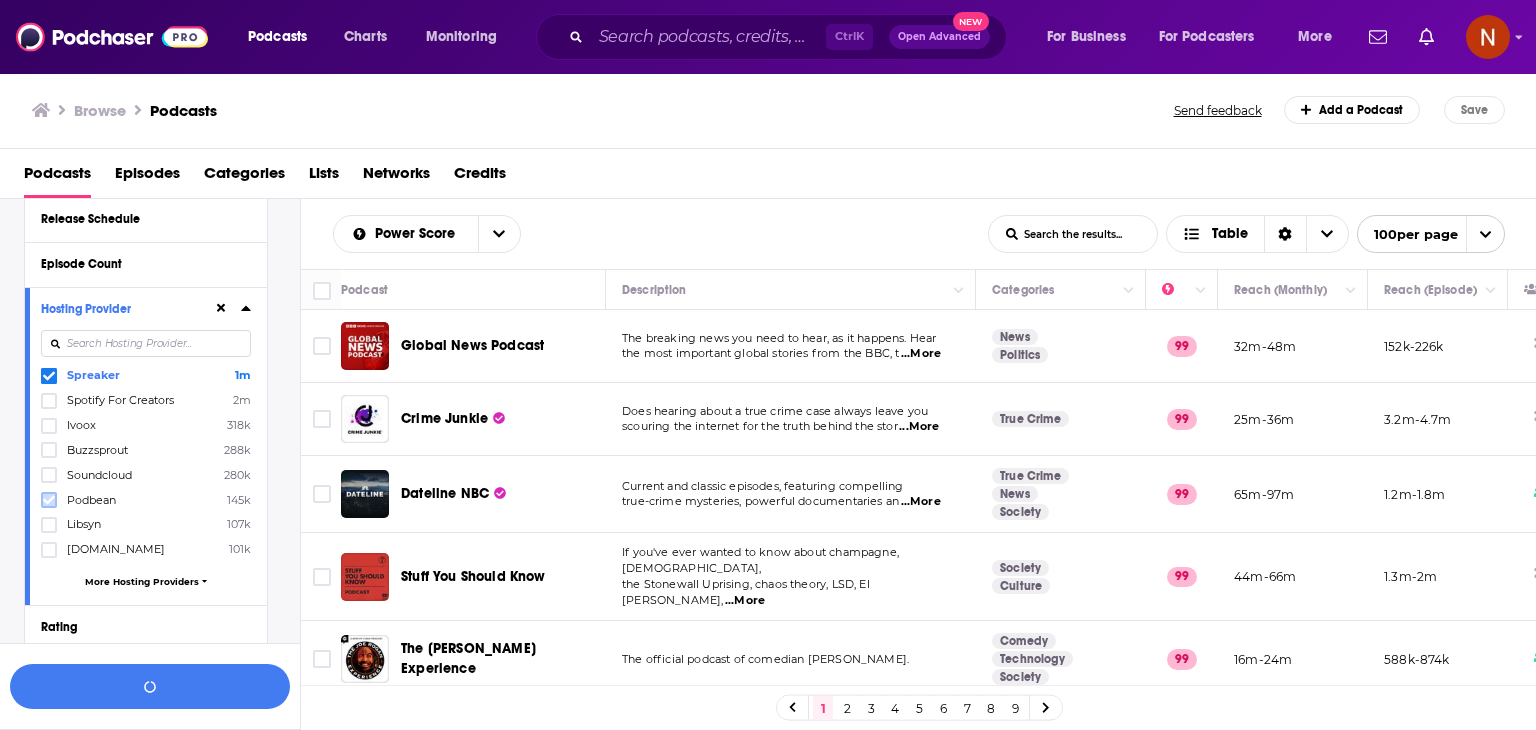 click 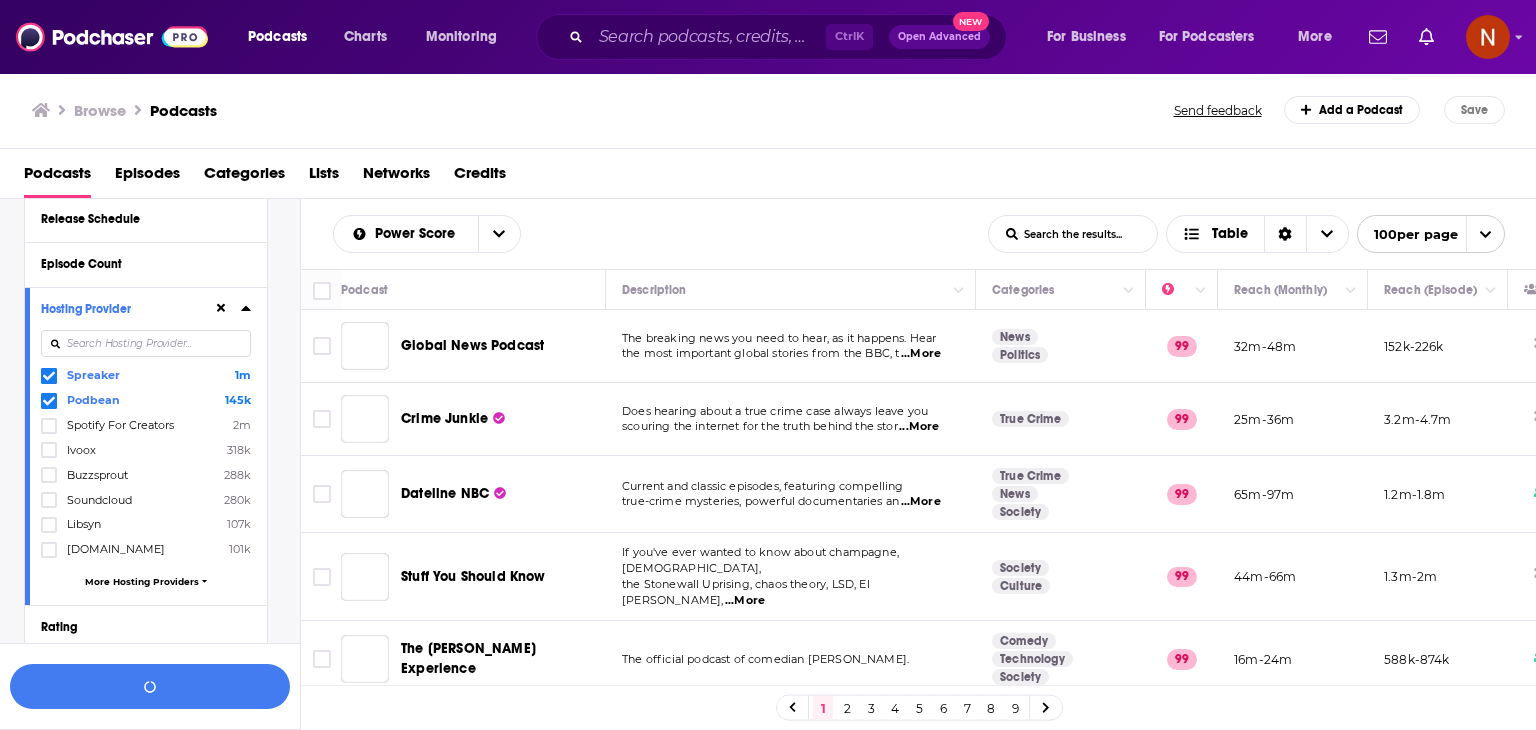 scroll, scrollTop: 948, scrollLeft: 0, axis: vertical 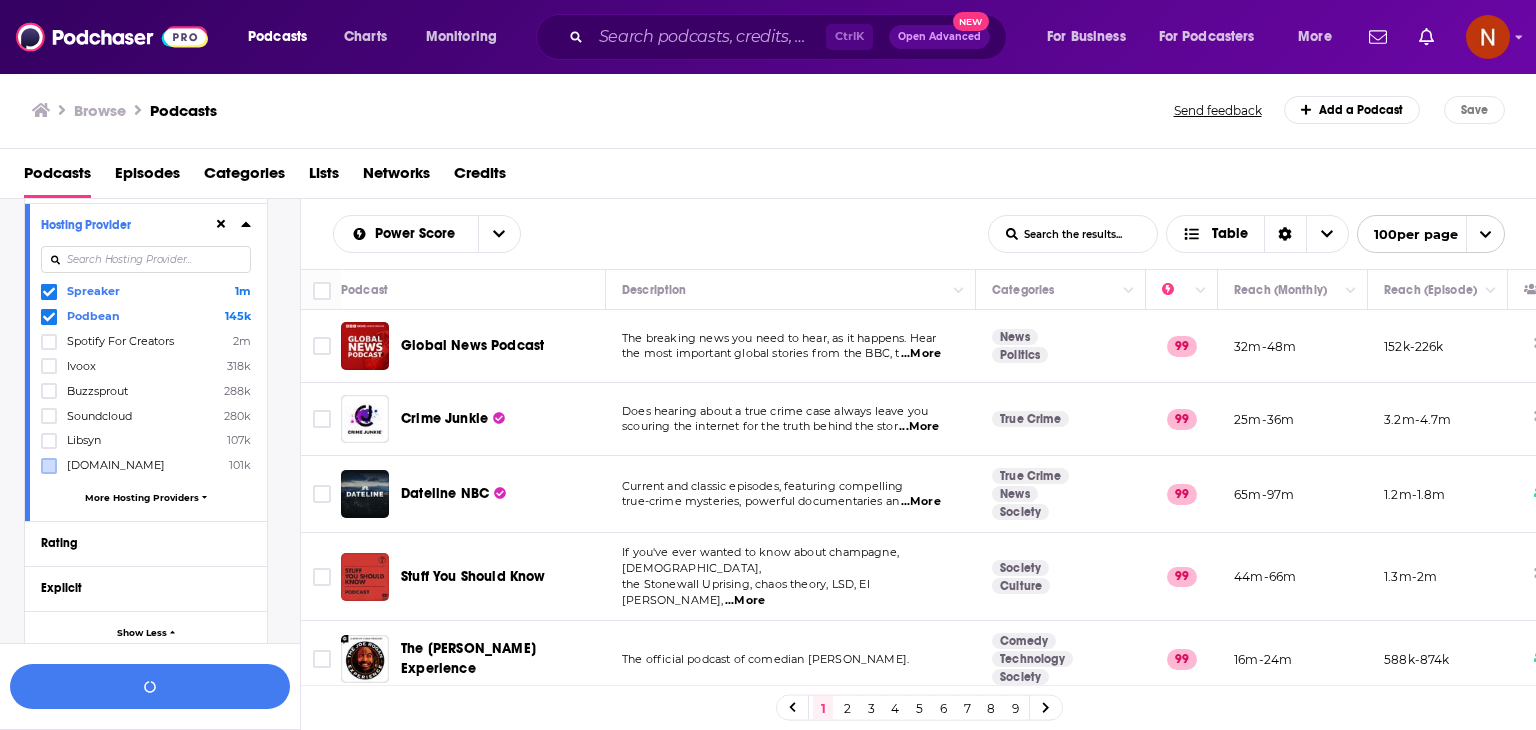 click 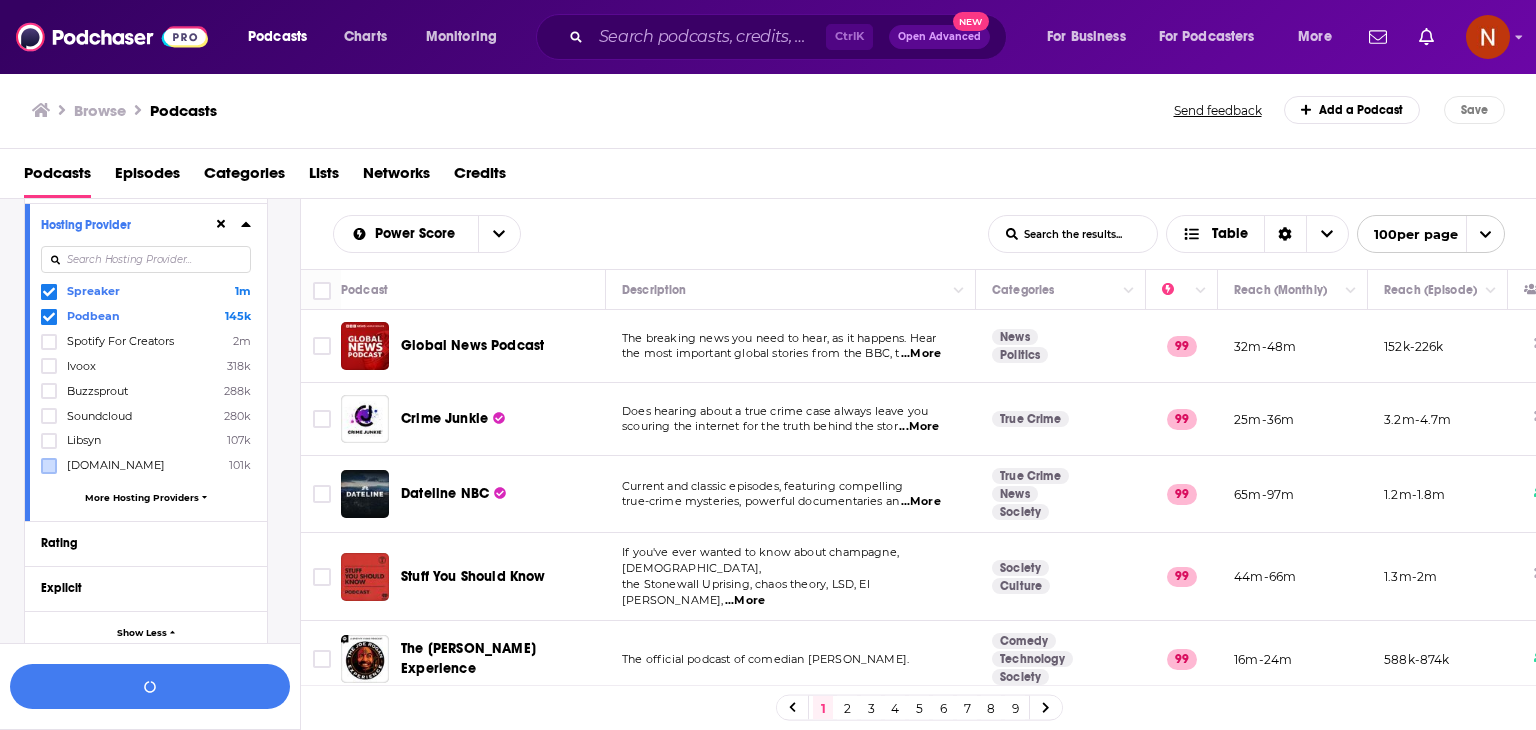 click on "More Hosting Providers" at bounding box center (142, 497) 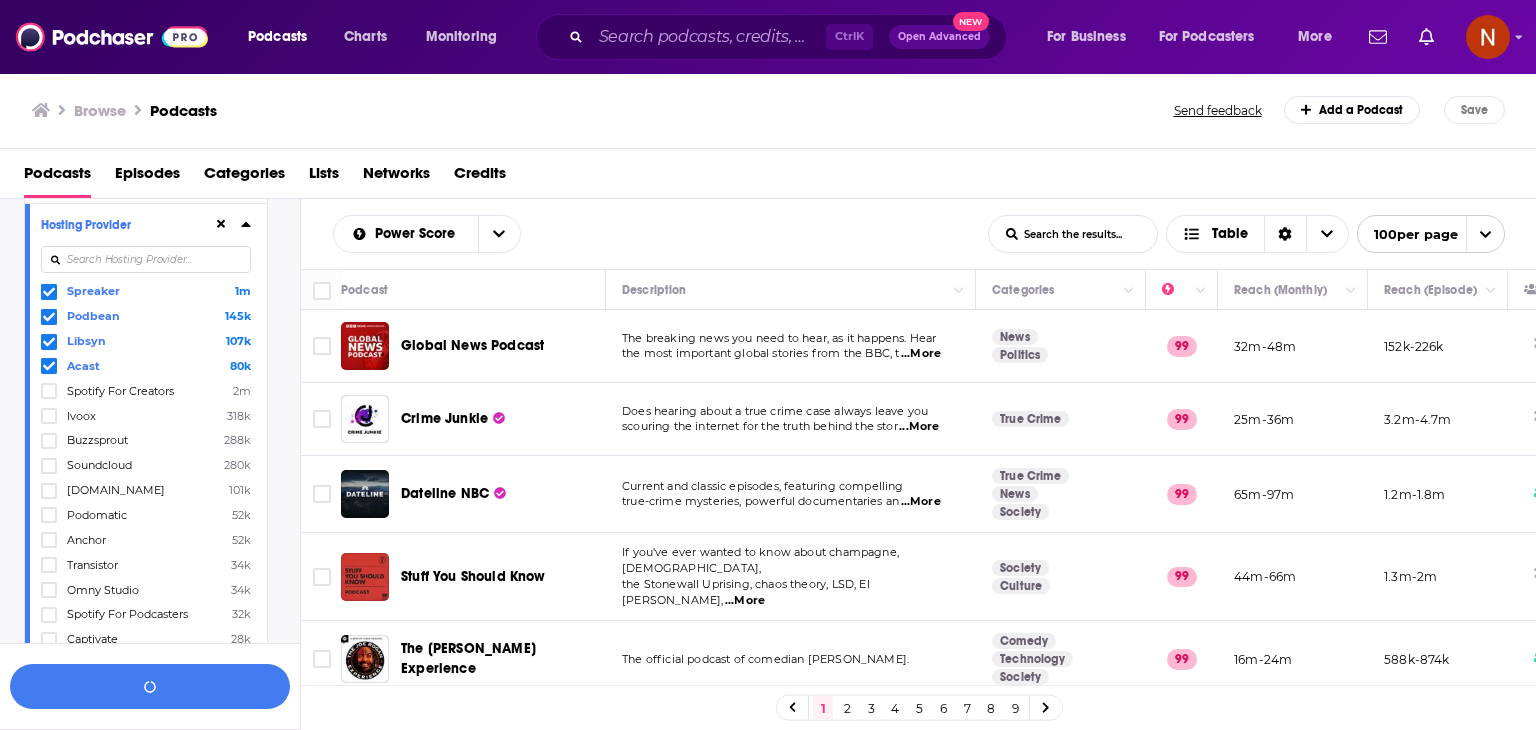 scroll, scrollTop: 1207, scrollLeft: 0, axis: vertical 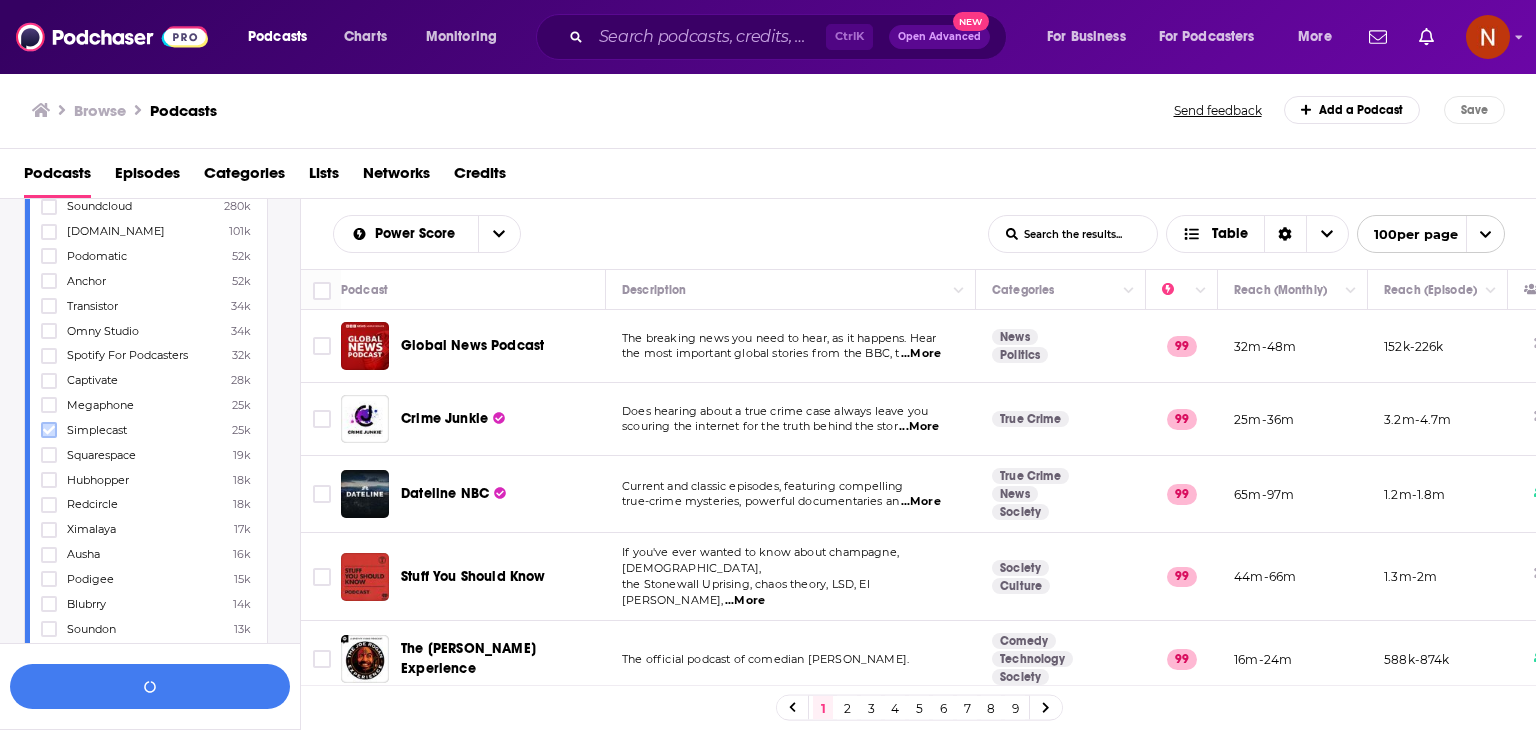 click 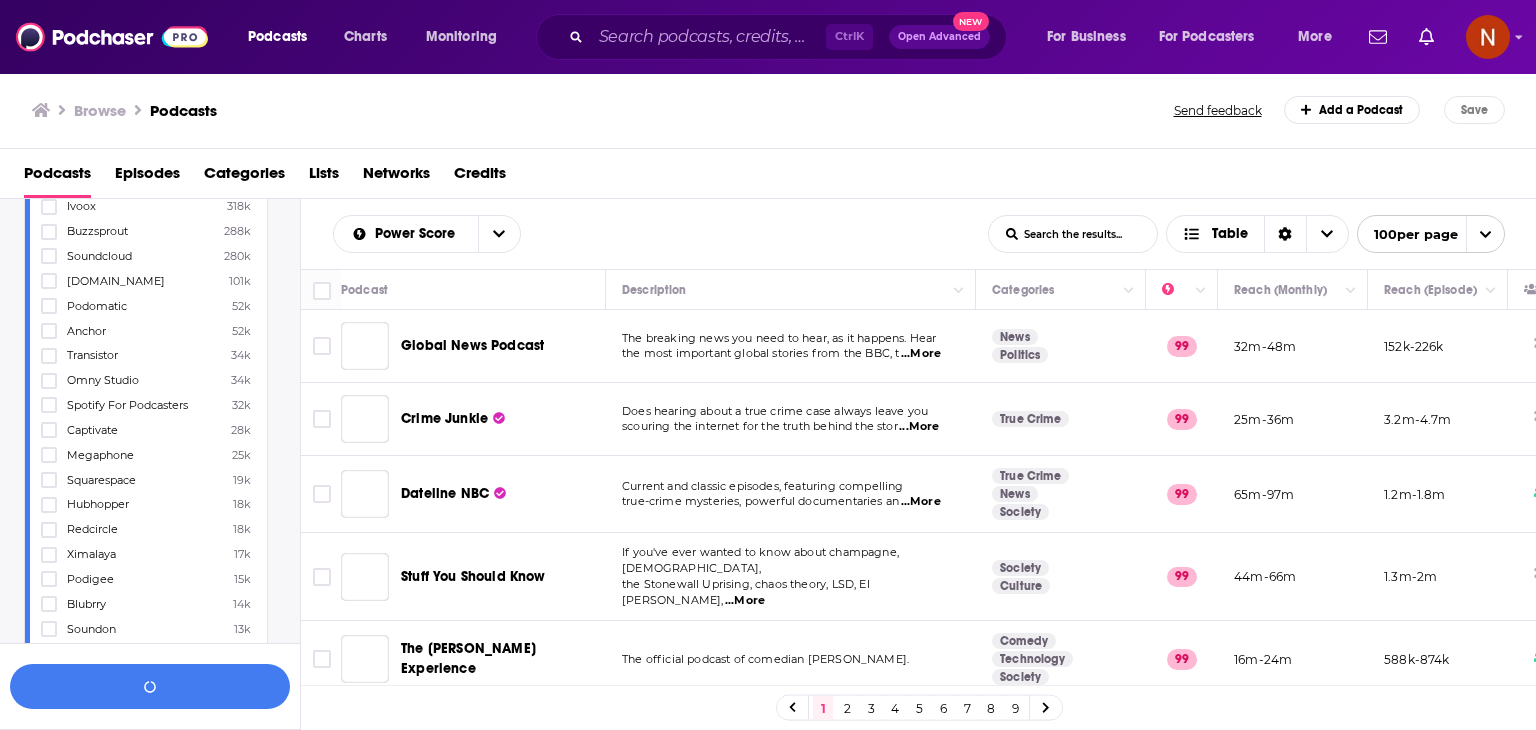 scroll, scrollTop: 1352, scrollLeft: 0, axis: vertical 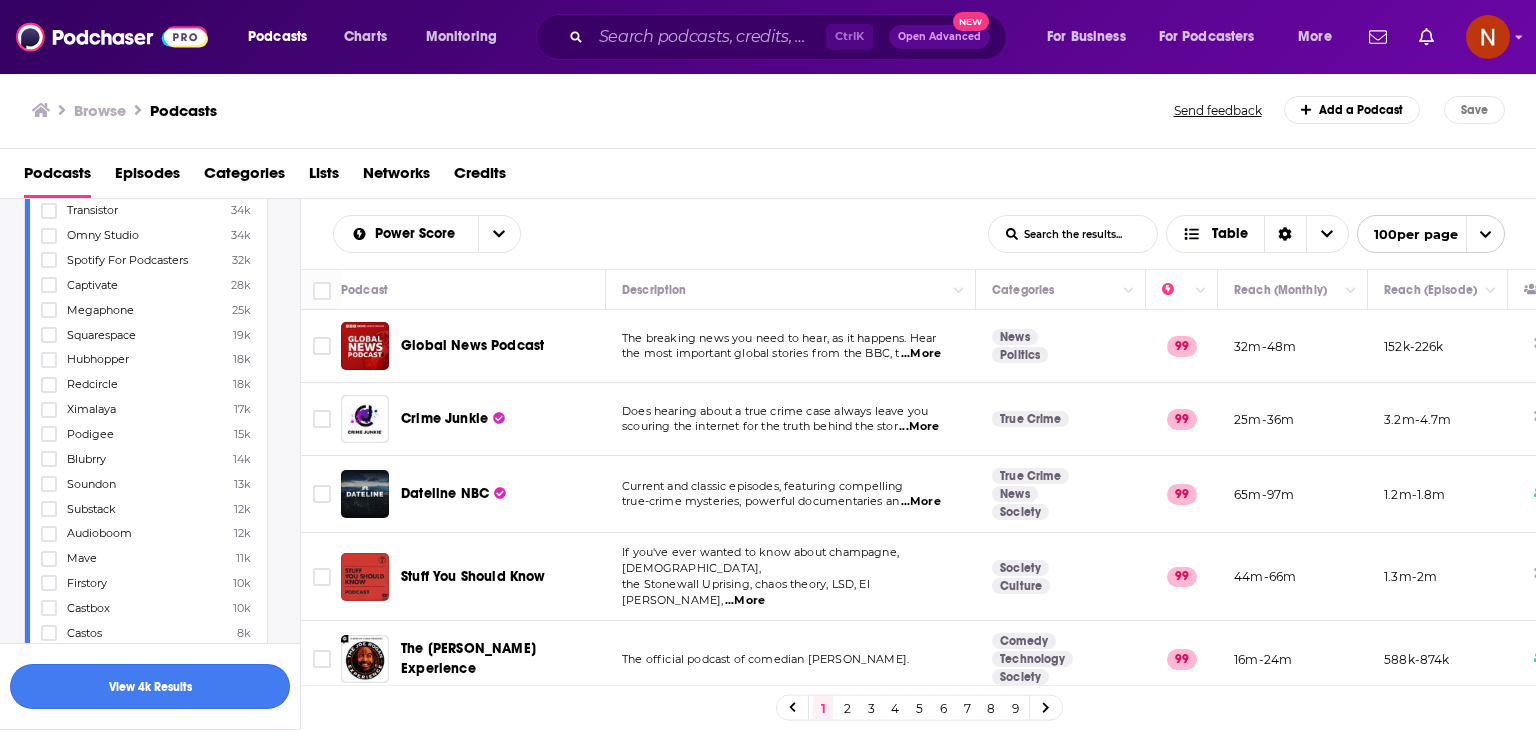 click on "View 4k Results" at bounding box center [150, 686] 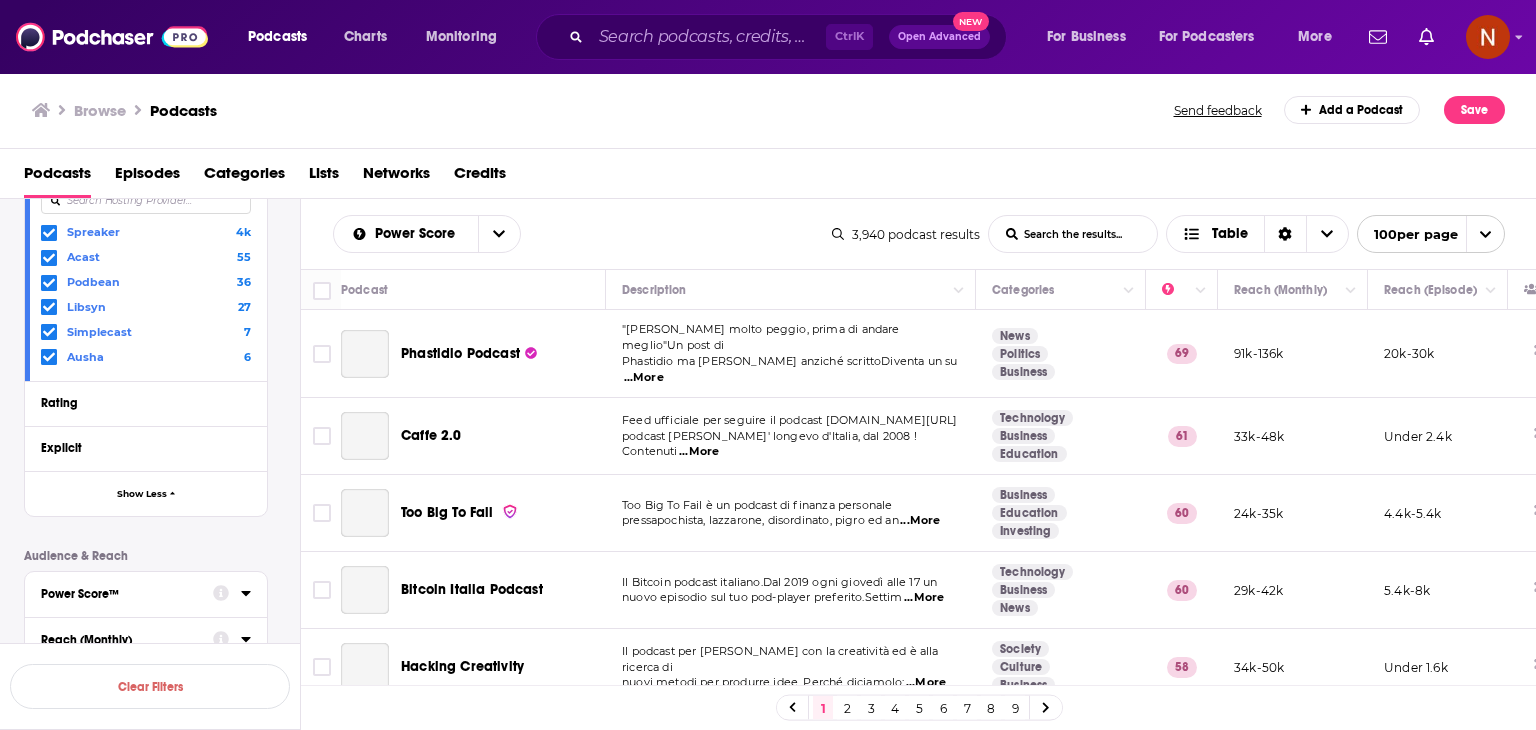 scroll, scrollTop: 1005, scrollLeft: 0, axis: vertical 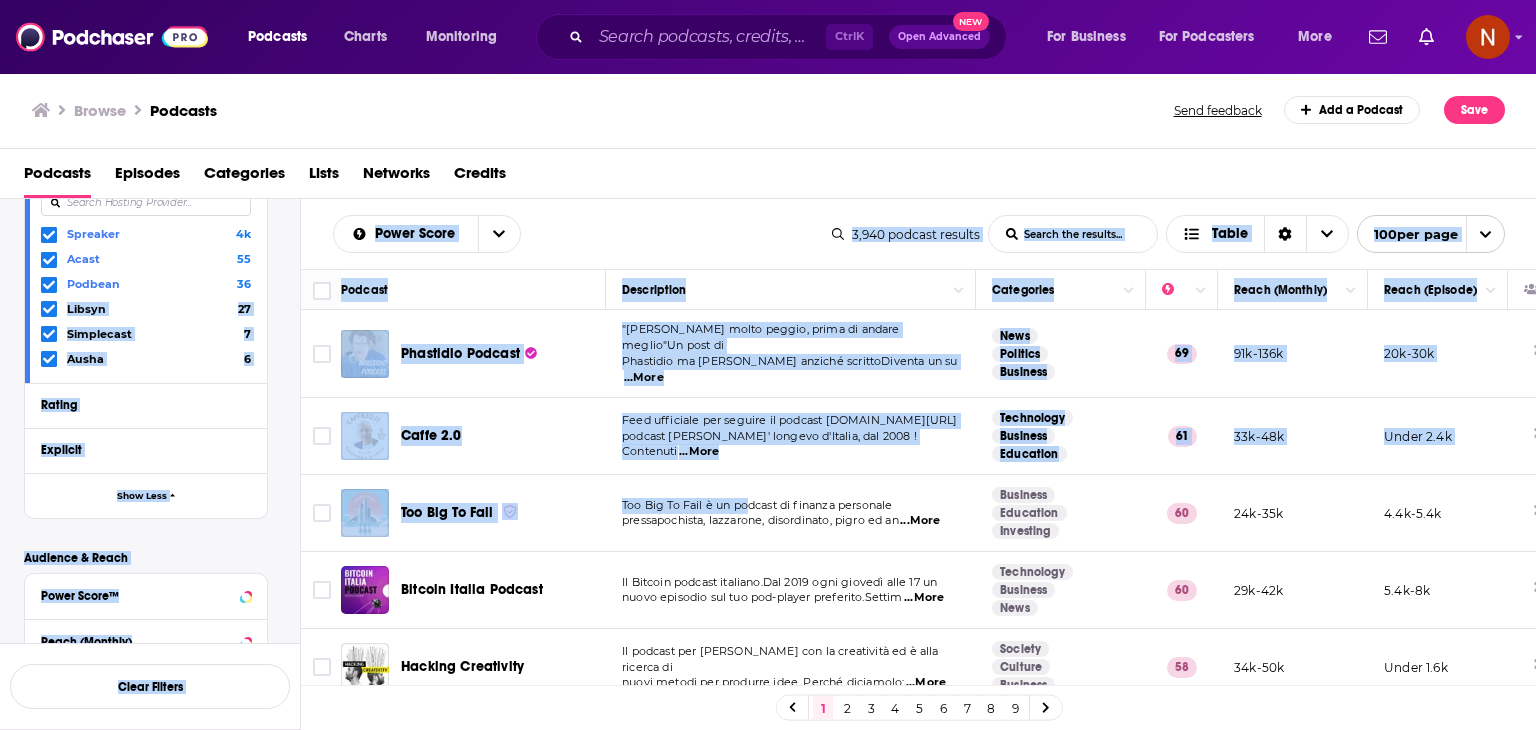 drag, startPoint x: 292, startPoint y: 276, endPoint x: 753, endPoint y: 473, distance: 501.32825 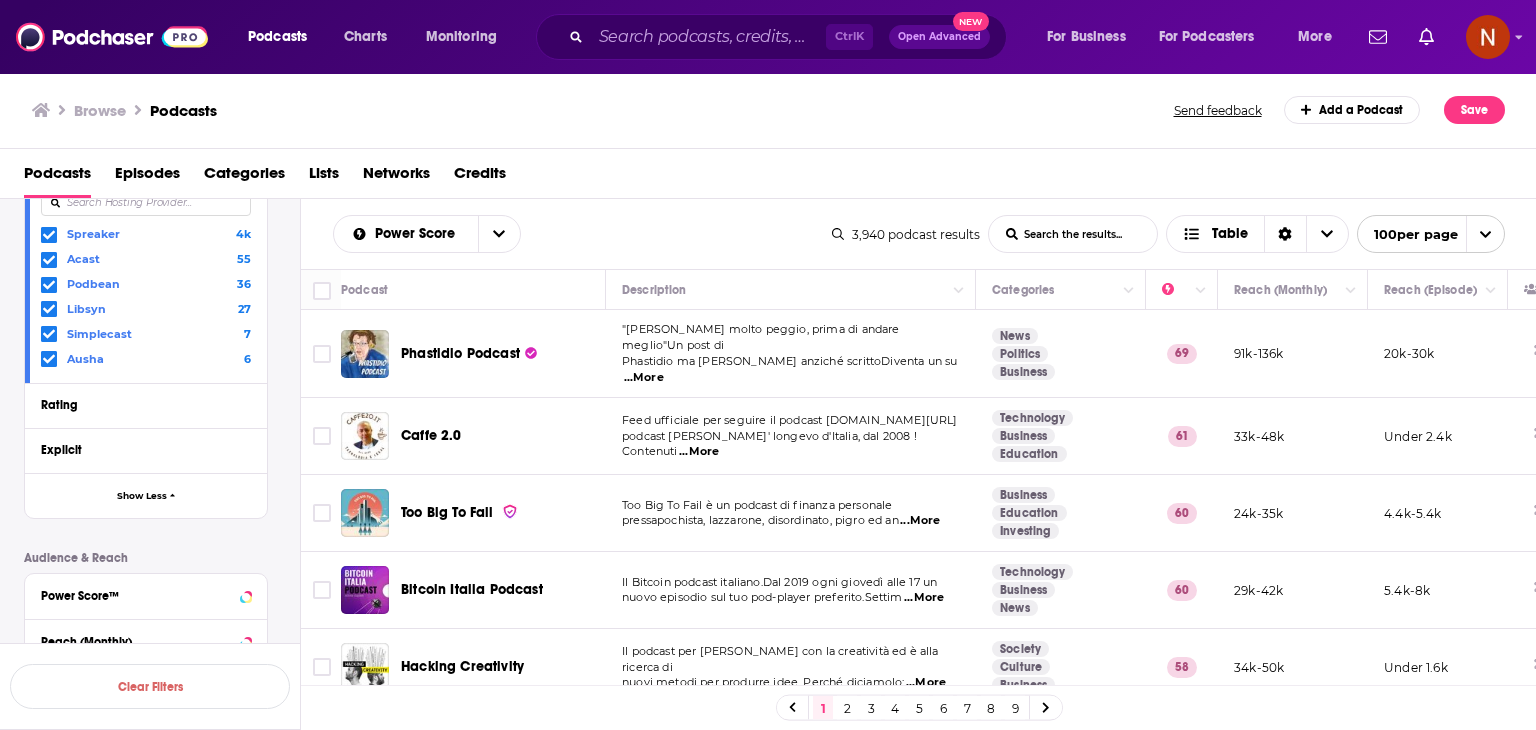 click on "Podcasts Episodes Categories Lists Networks Credits" at bounding box center [772, 177] 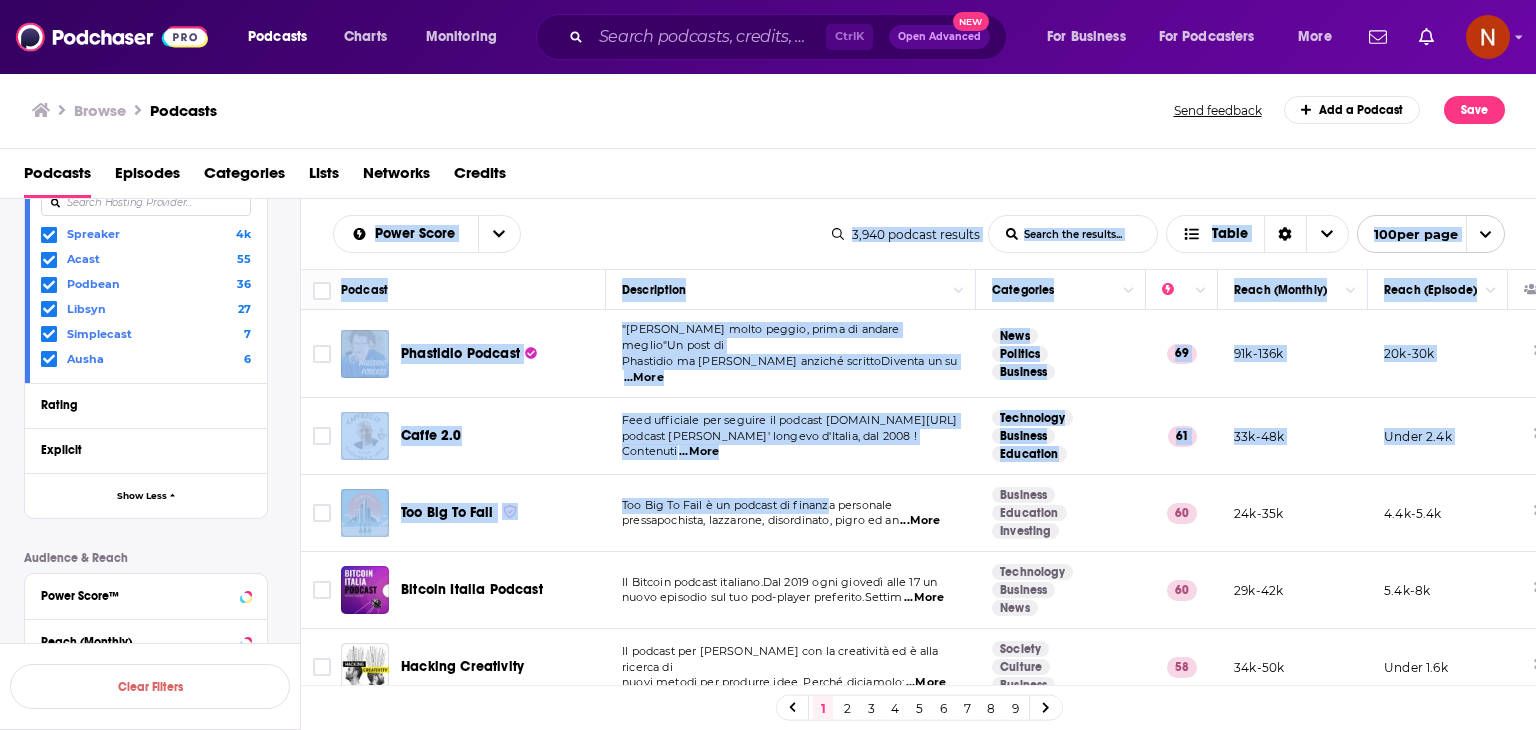 drag, startPoint x: 321, startPoint y: 221, endPoint x: 835, endPoint y: 489, distance: 579.6723 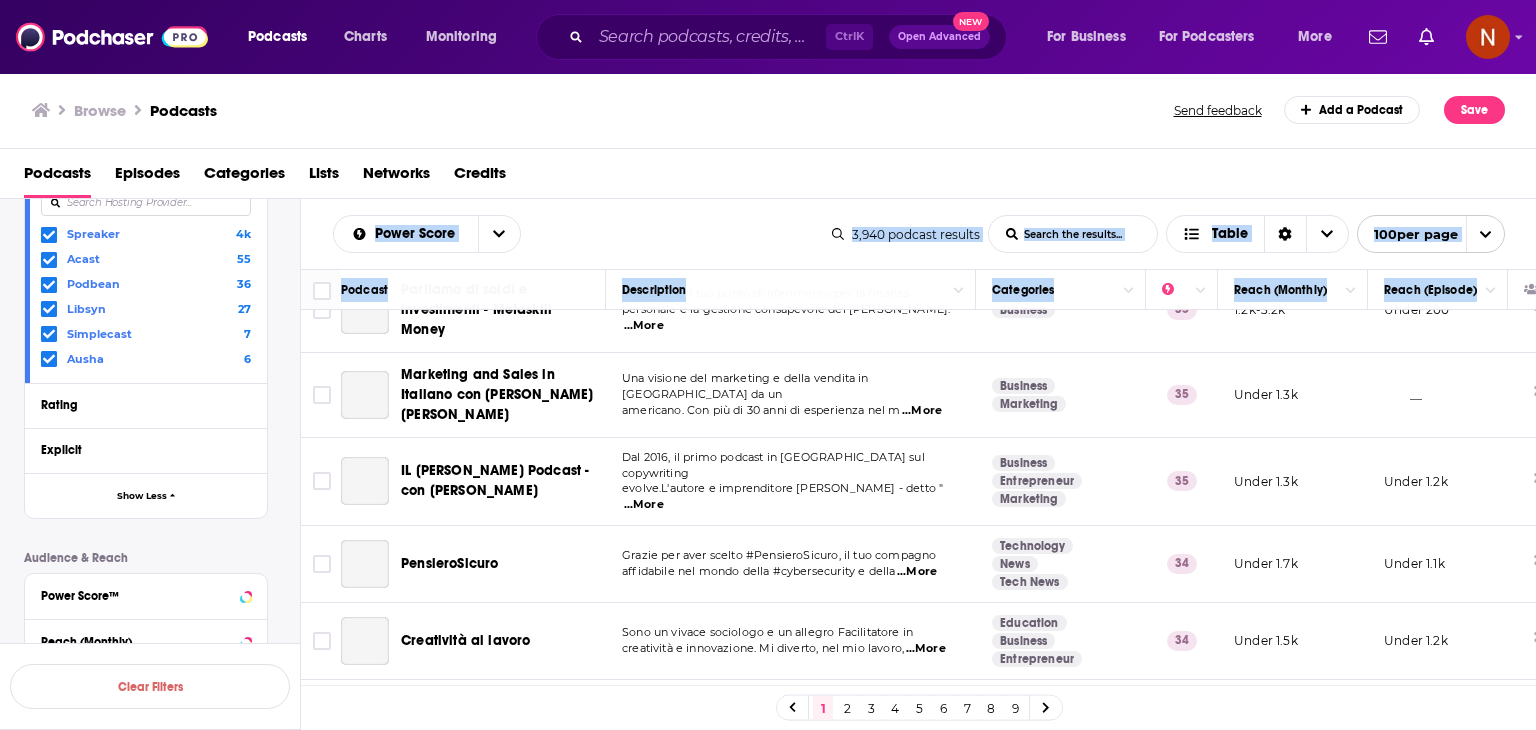 scroll, scrollTop: 7236, scrollLeft: 0, axis: vertical 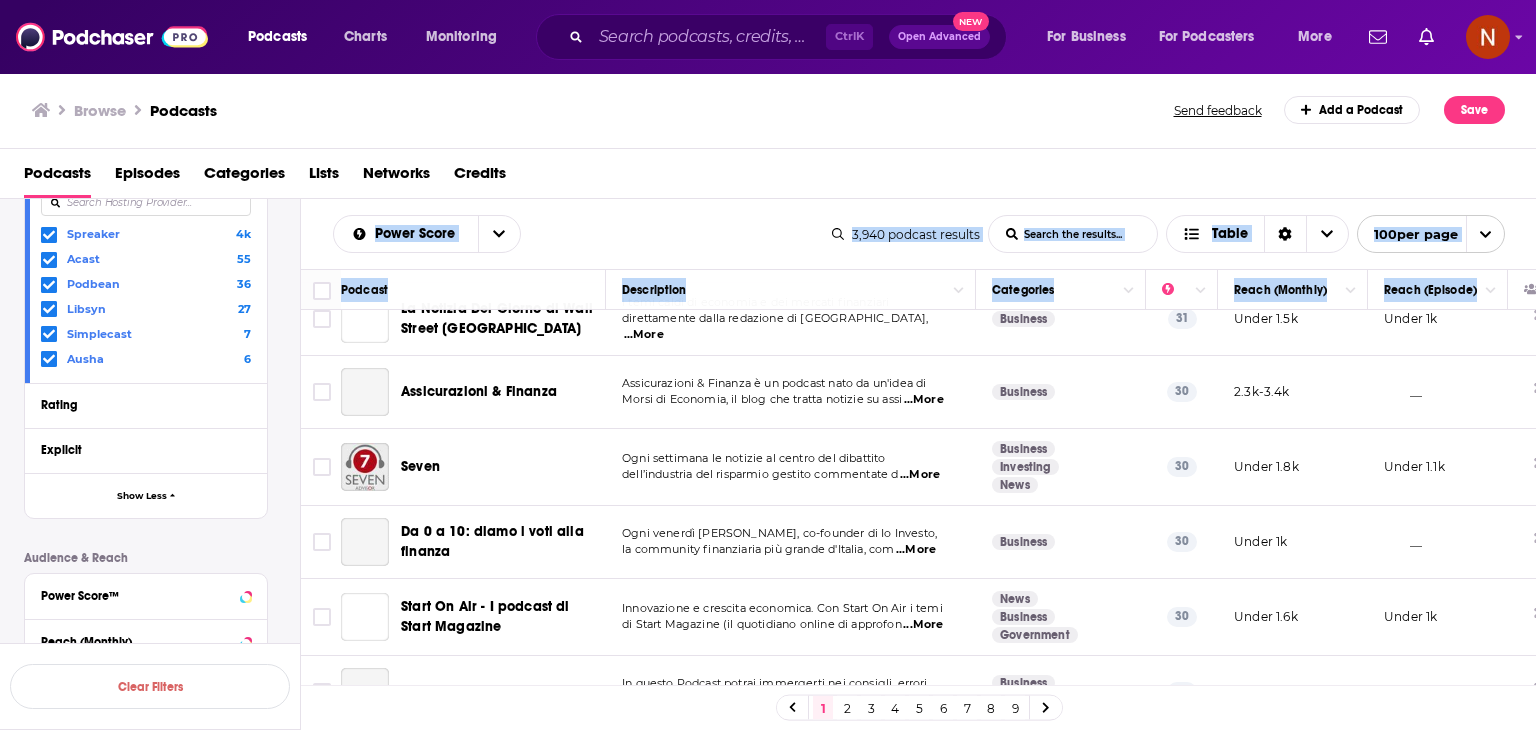click on "Under 1.1k" at bounding box center (1414, 839) 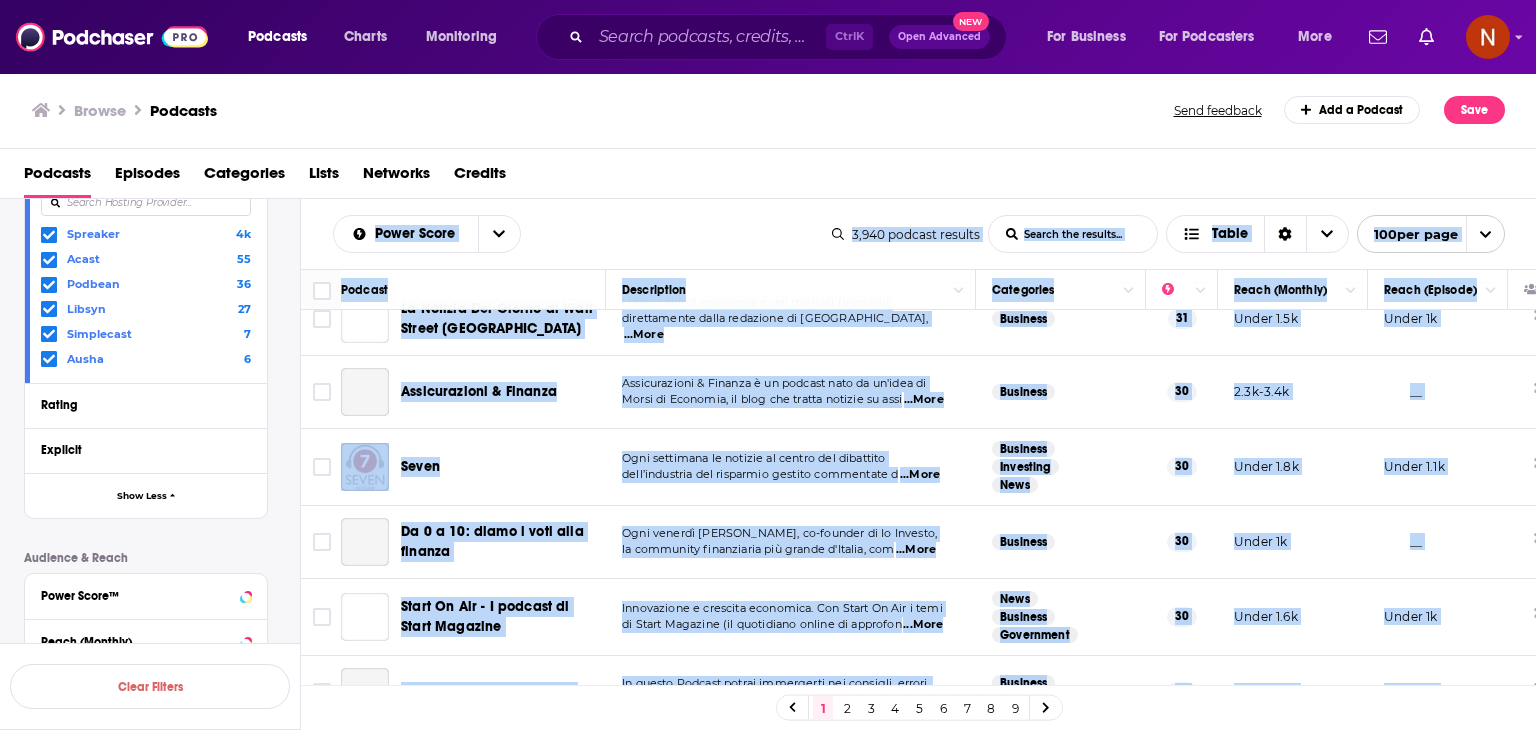 copy on "Lorem Ipsum Dolo Sitame Conse Adipis eli seddoei... Tempo 5,106   incidid   utlabor Etdo Magnaa Enima Minimv qui nostrud... Exerc 145  ull labo Nisiali Exeacommodo Consequatd Autei (Inrepre) Volup (Velites) Cillumfug Nullapa "Excep sinto cupida, nonpr su culpaq offici"De moll an Idestlabo pe undeomn istenat errorvoLuptate ac do  ...Laud Tota Remaperi Eaqueips 12 39q-009a 54i-86i Verit 0.9 Quas architect bea vitaedi ex nemoeni ips.quiav66.as/autOd fugitco mag' dolores e'Ration, seq 9178 ! Nesciuntn   ...Porr Quisquamdo Adipisci Numquamei 42 10m-28t Incid 1.6m Qua Eti Mi Solu Nob Eli Op Cumq n im quoplac fa possimu assumenda repellendustem, autemquib, officiisdeb, rerum ne sa  ...Even Voluptat Repudiand Recusanda 91 26i-20e 9.0h-2.1t Sapient Delect Reicien Vo Maiores aliaspe doloribu.Asp 2885 repe minimno exer 98 ul corpo suscipit lab ali com-conseq quidmaxim.Mollit  ...Mole Harumquide Rerumfac Expe 11 60d-36n 2.8l-7t Cumsolu Nobiselige Op cumquen imp min quodma pla fa possimusom lo i dolo sitamet co adipi e..." 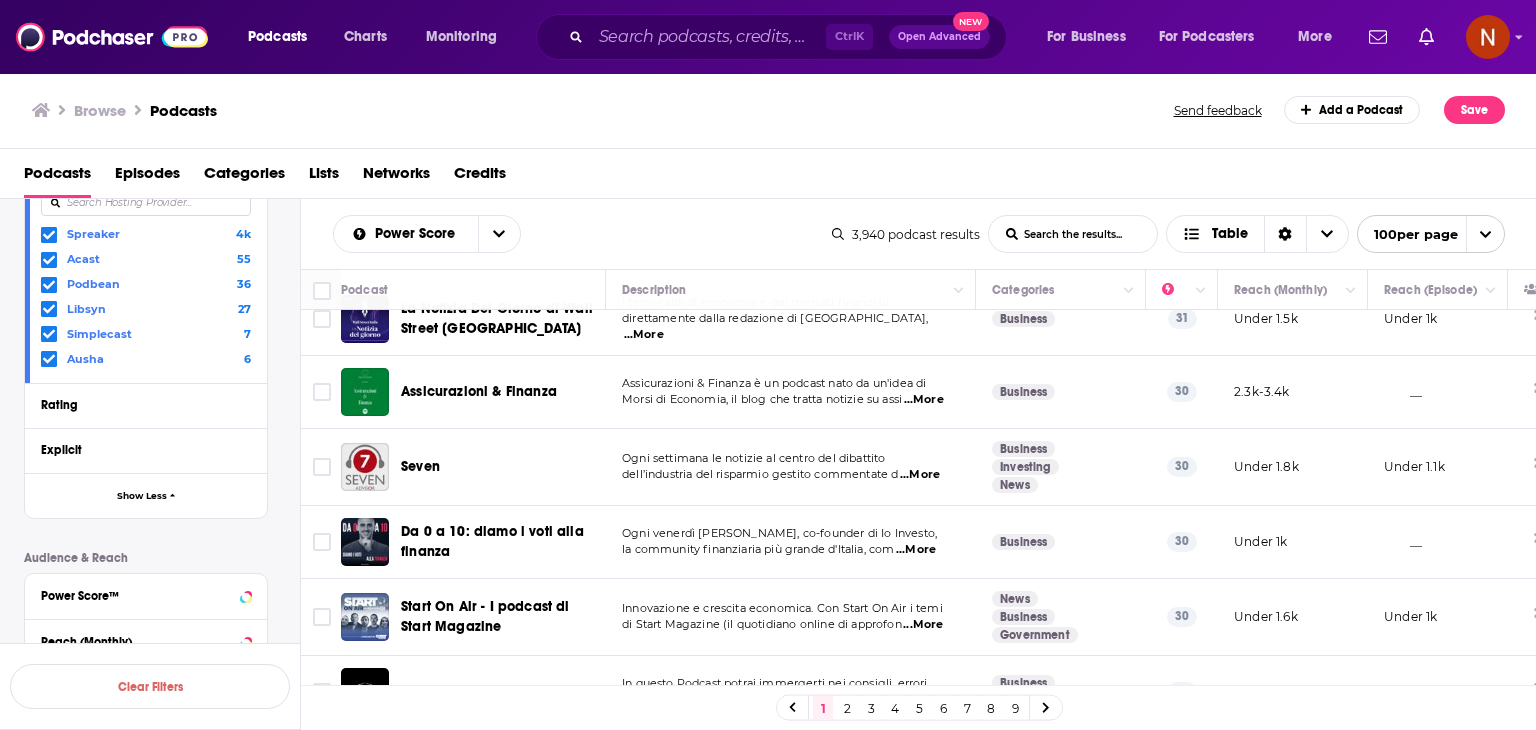 click on "Podcast Details Category vent Venture Capitalism 10 Event Planning 9 Adventure 82 Current Events 65 Action Adventure 5 Active Status Language ital Italian 101k Has Guests Brand Safety & Suitability Political Skew Beta Network Date of First Episode Date of Last Episode Episode Length Release Schedule Episode Count Hosting Provider Spreaker 4k Acast 55 Podbean 36 Libsyn 27 Simplecast 7 Ausha 6 Rating Explicit Show Less Audience & Reach Power Score™ Reach (Monthly) Reach (Episode Average) Gender Age Income Show More" at bounding box center [162, 118] 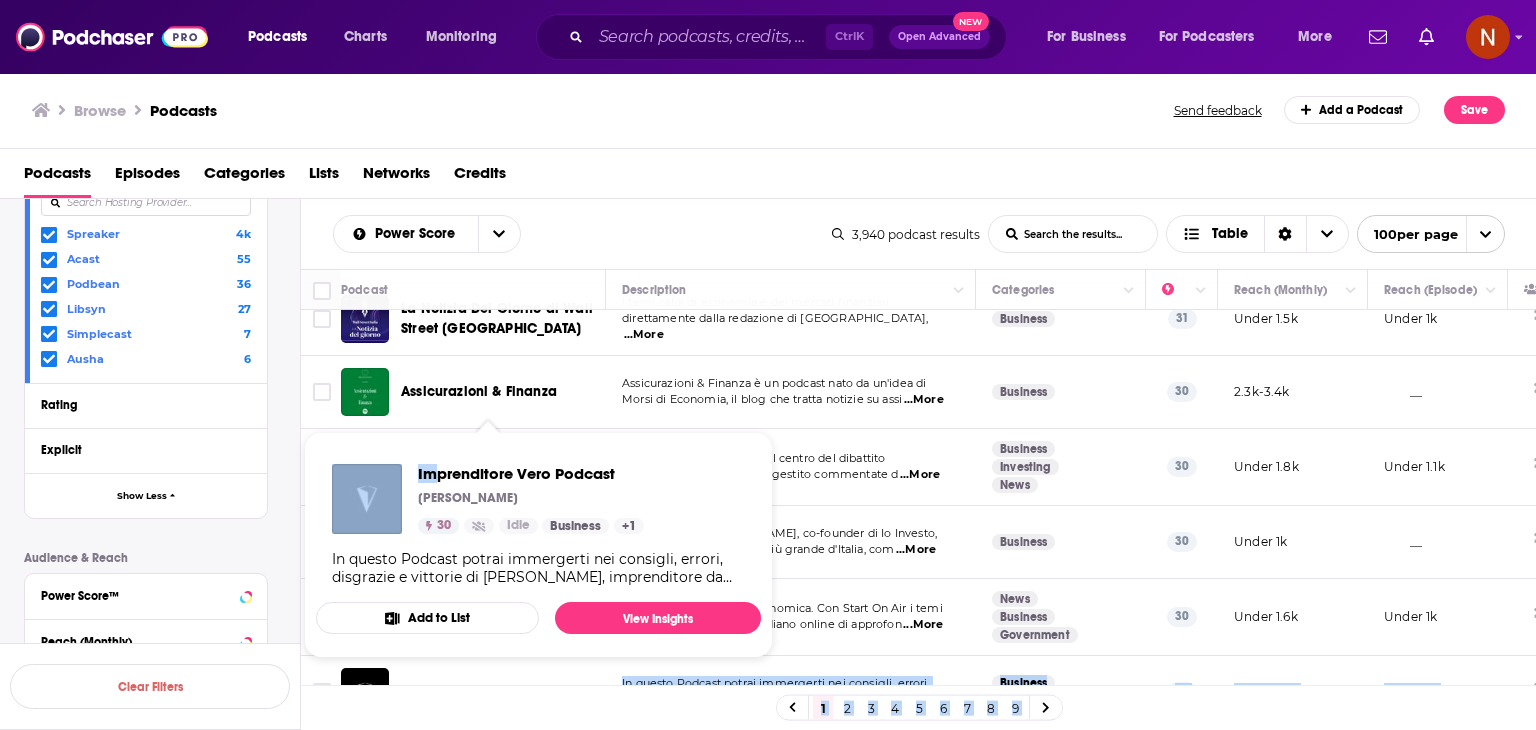 drag, startPoint x: 592, startPoint y: 498, endPoint x: 434, endPoint y: 448, distance: 165.72266 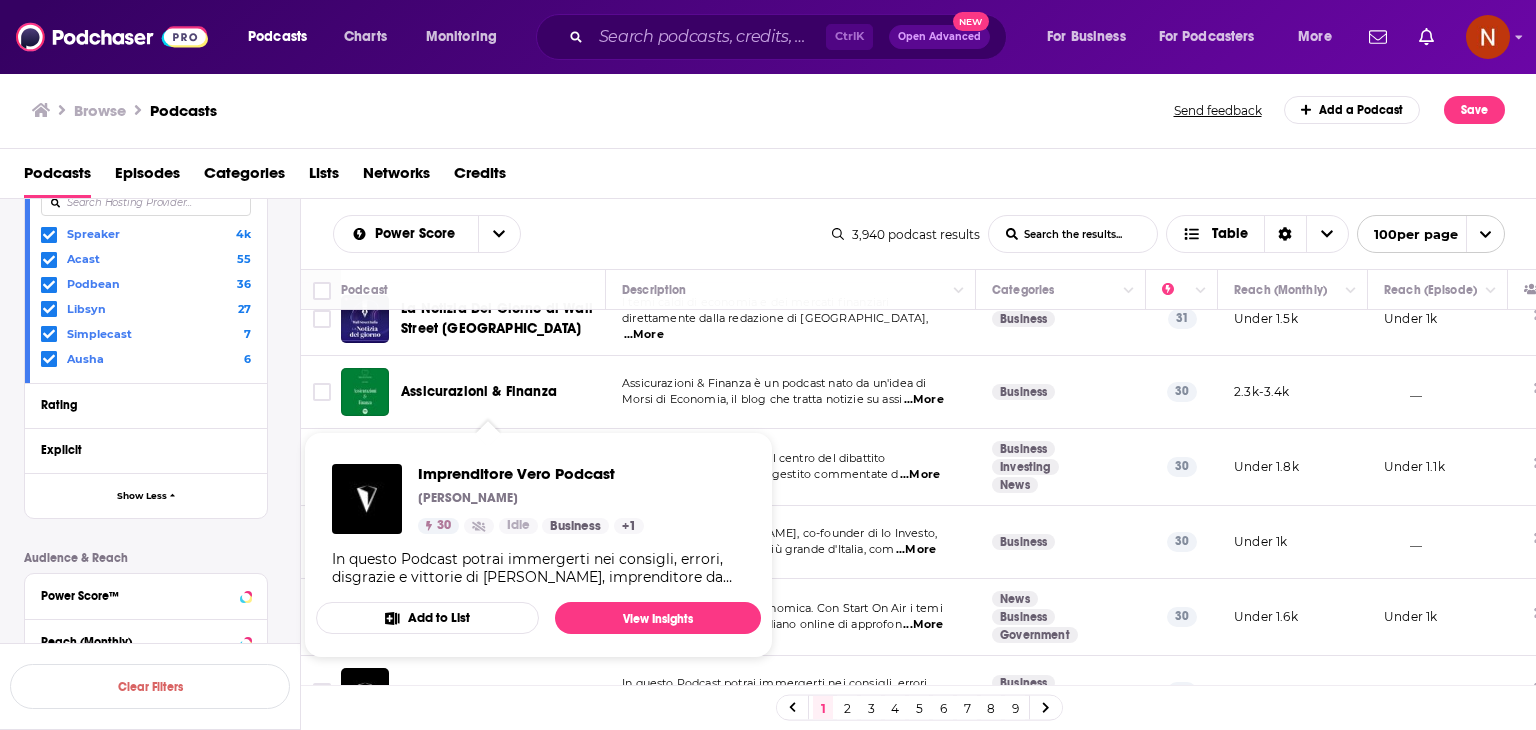 click on "Podcast Details Category vent Venture Capitalism 10 Event Planning 9 Adventure 82 Current Events 65 Action Adventure 5 Active Status Language ital Italian 101k Has Guests Brand Safety & Suitability Political Skew Beta Network Date of First Episode Date of Last Episode Episode Length Release Schedule Episode Count Hosting Provider Spreaker 4k Acast 55 Podbean 36 Libsyn 27 Simplecast 7 Ausha 6 Rating Explicit Show Less Audience & Reach Power Score™ Reach (Monthly) Reach (Episode Average) Gender Age Income Show More" at bounding box center [162, 118] 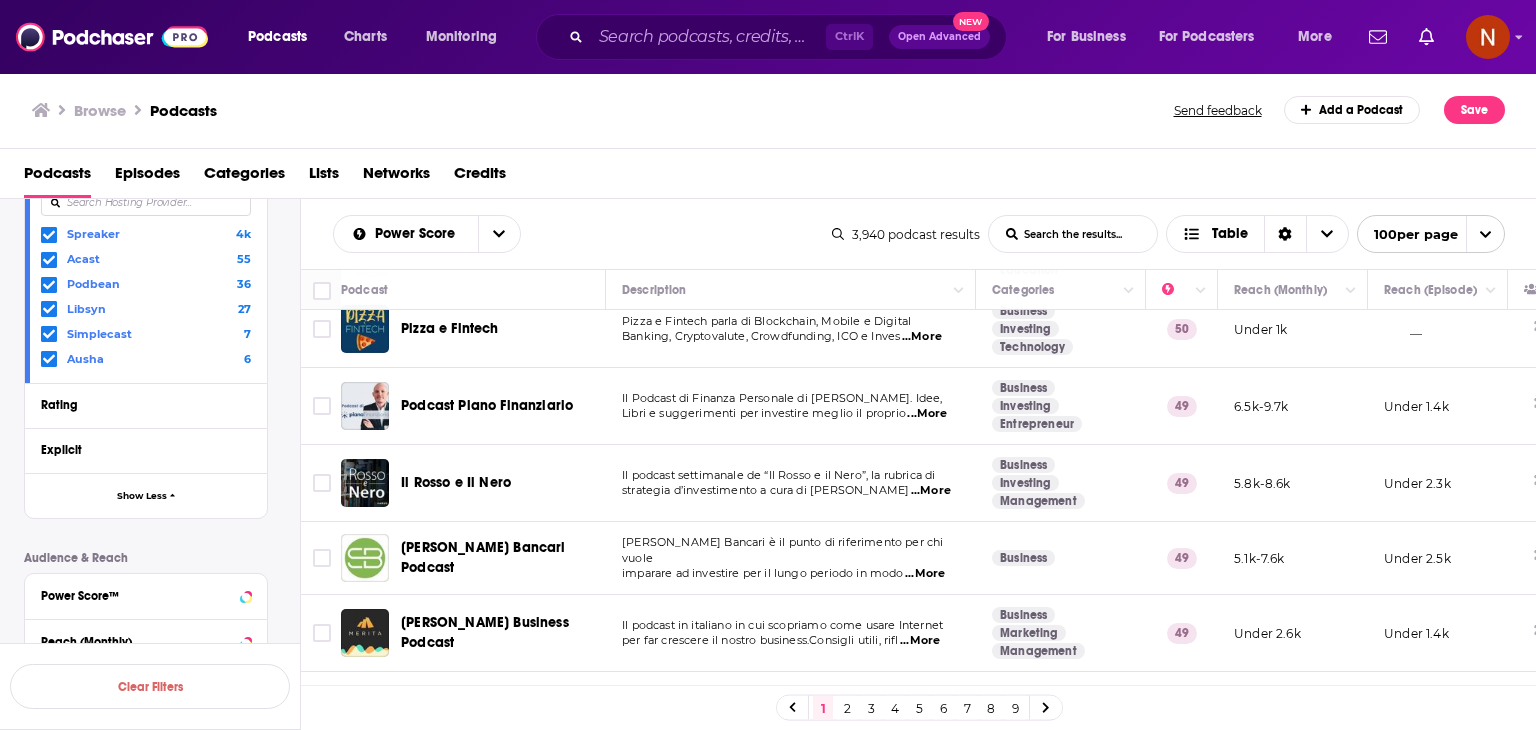 scroll, scrollTop: 0, scrollLeft: 0, axis: both 